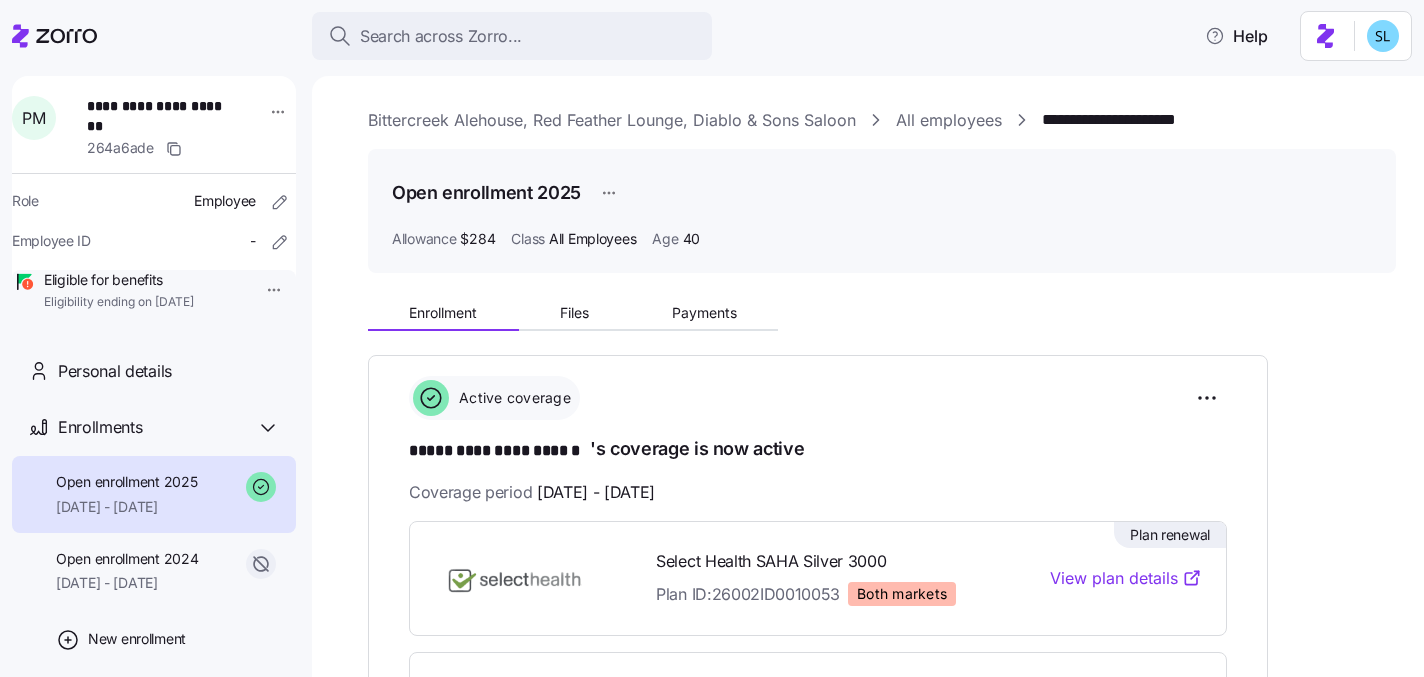 scroll, scrollTop: 0, scrollLeft: 0, axis: both 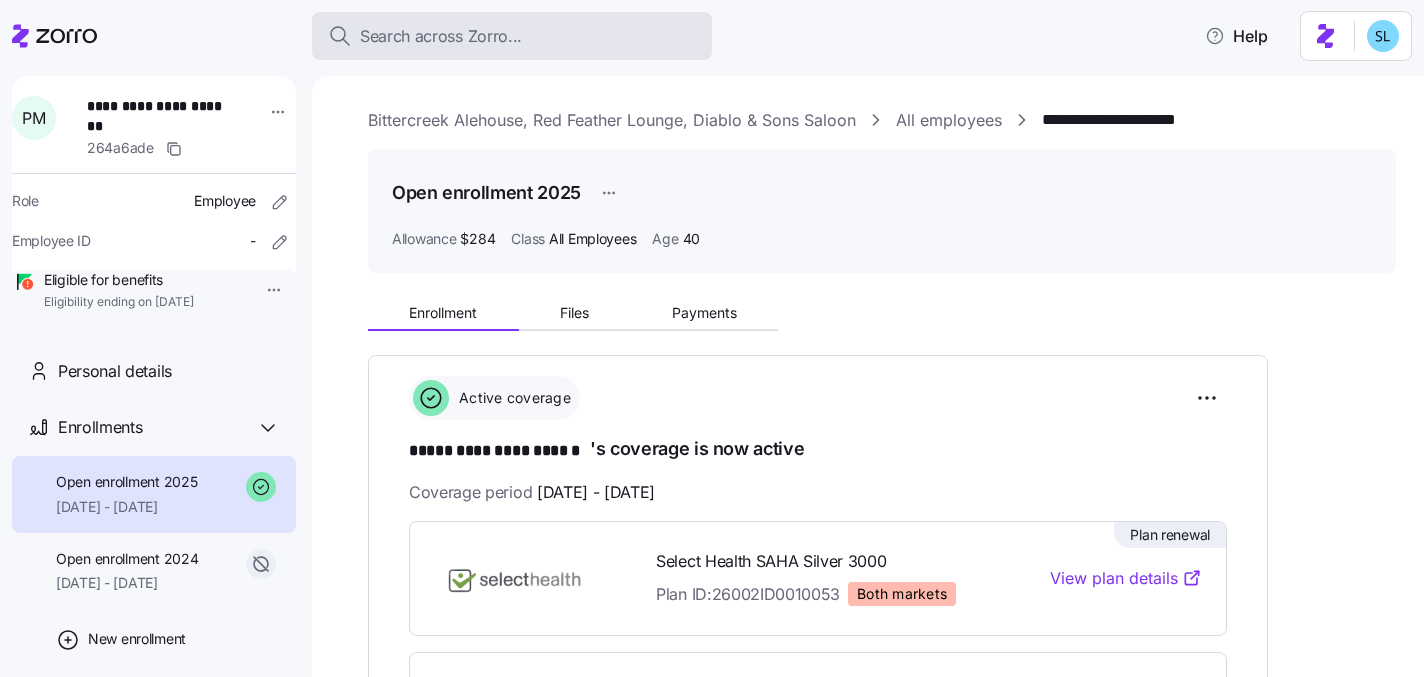 click on "Search across Zorro..." at bounding box center (512, 36) 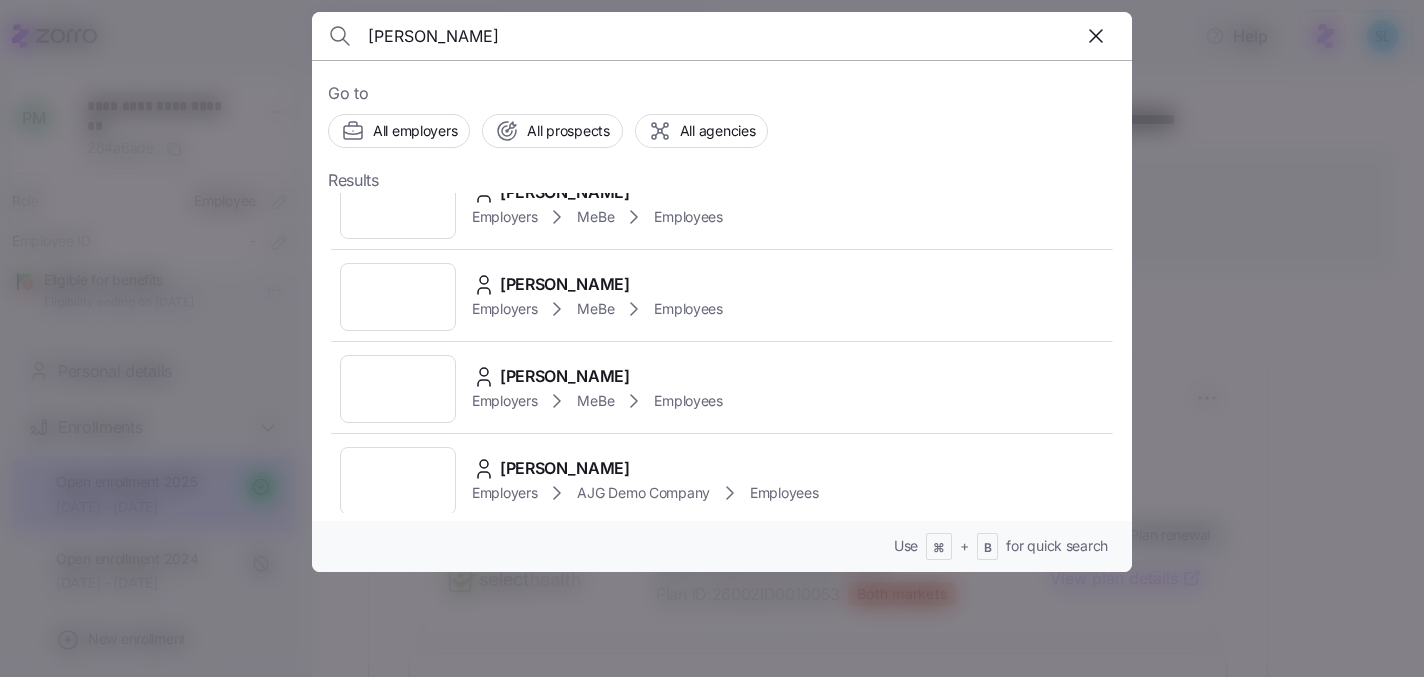 scroll, scrollTop: 425, scrollLeft: 0, axis: vertical 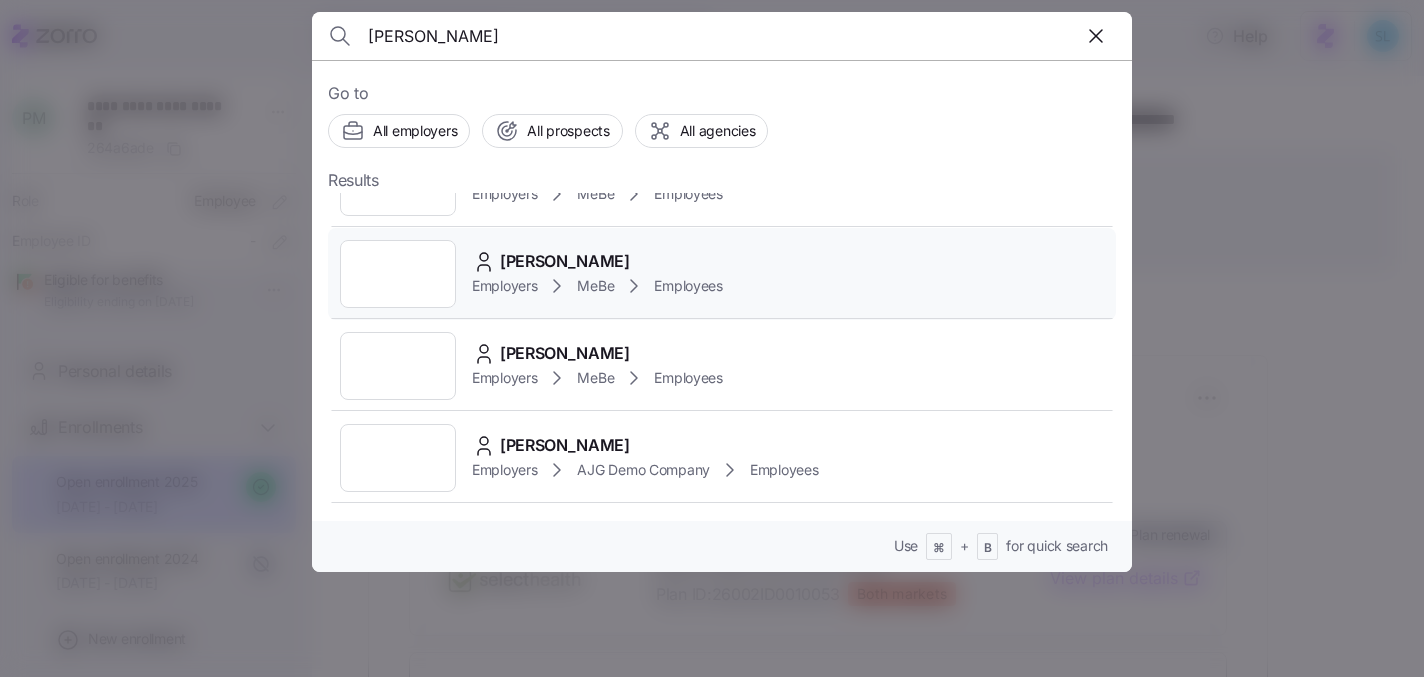 type on "[PERSON_NAME]" 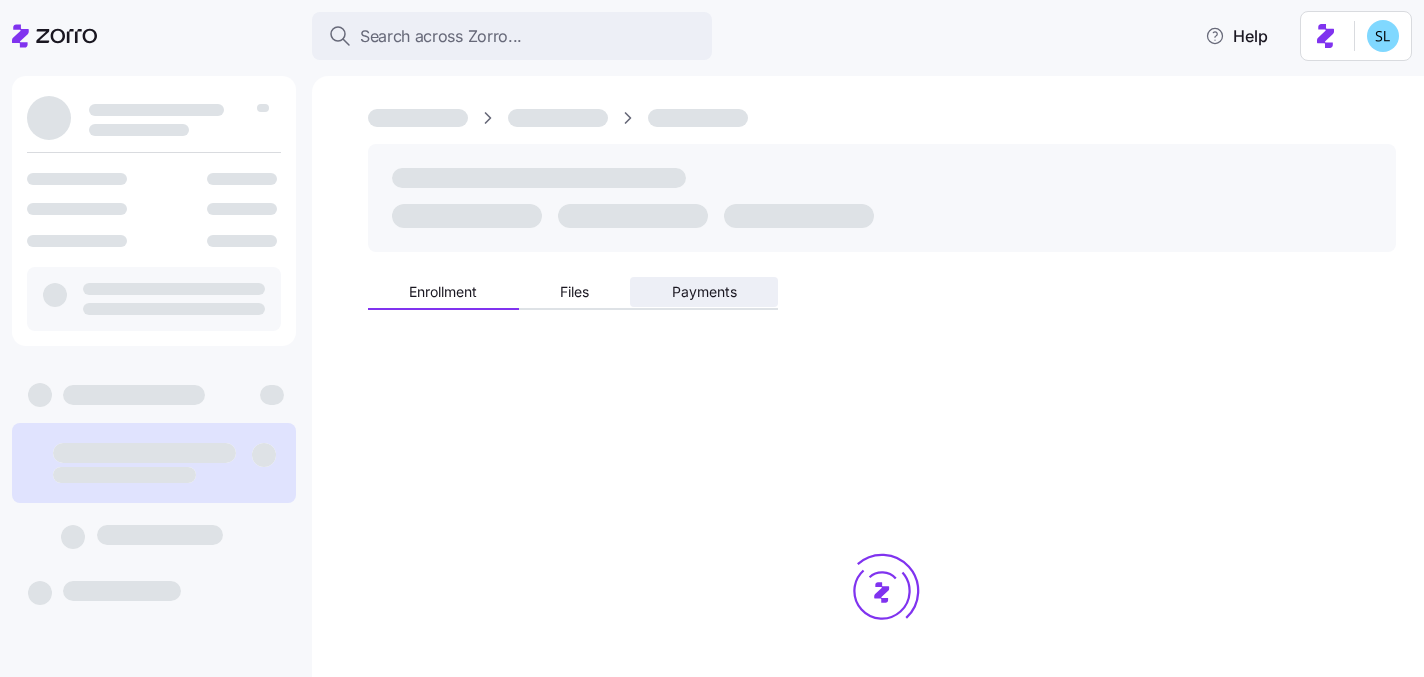 click on "Payments" at bounding box center (704, 292) 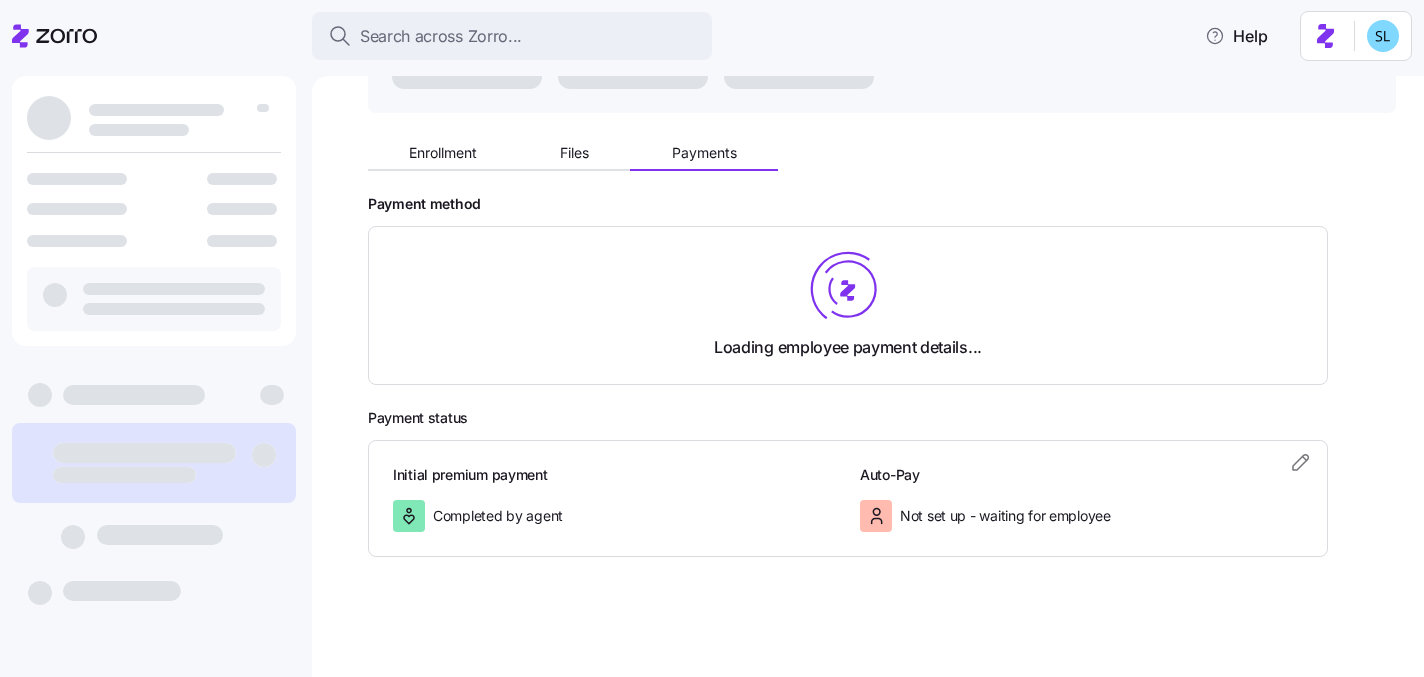 scroll, scrollTop: 160, scrollLeft: 0, axis: vertical 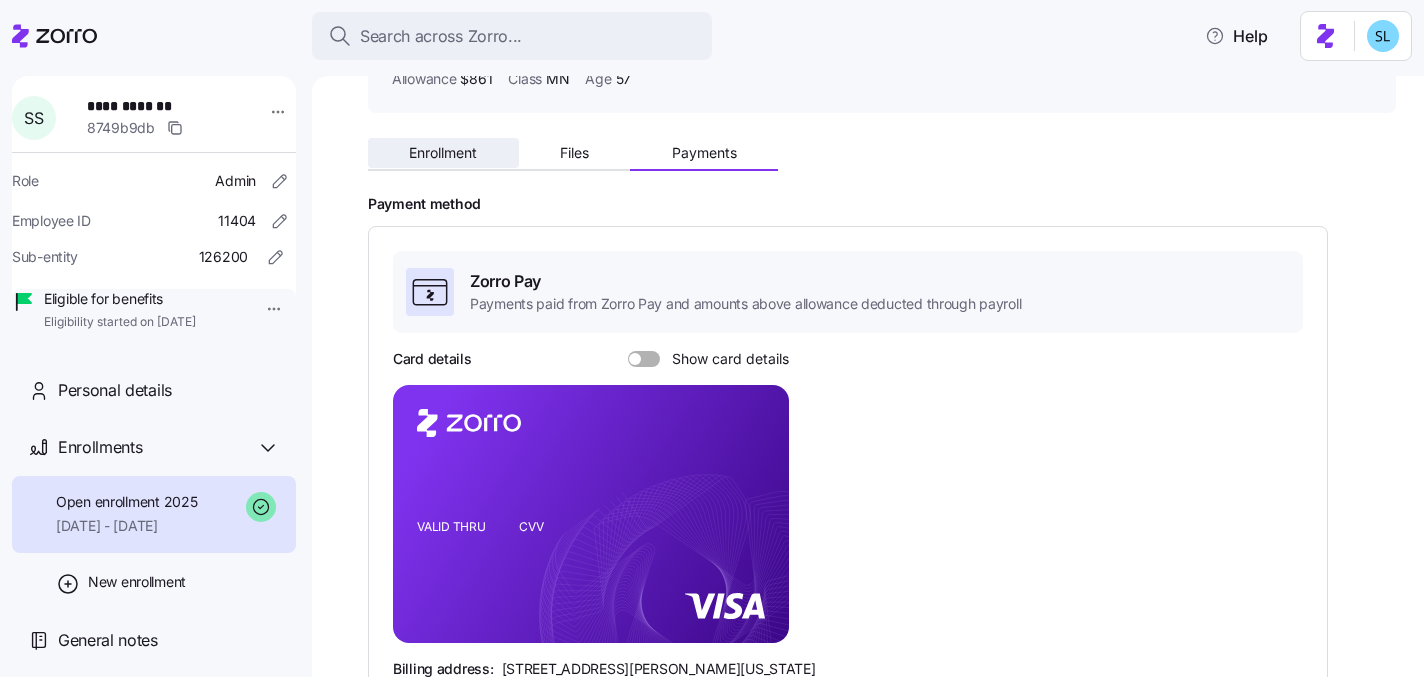click on "Enrollment" at bounding box center [443, 153] 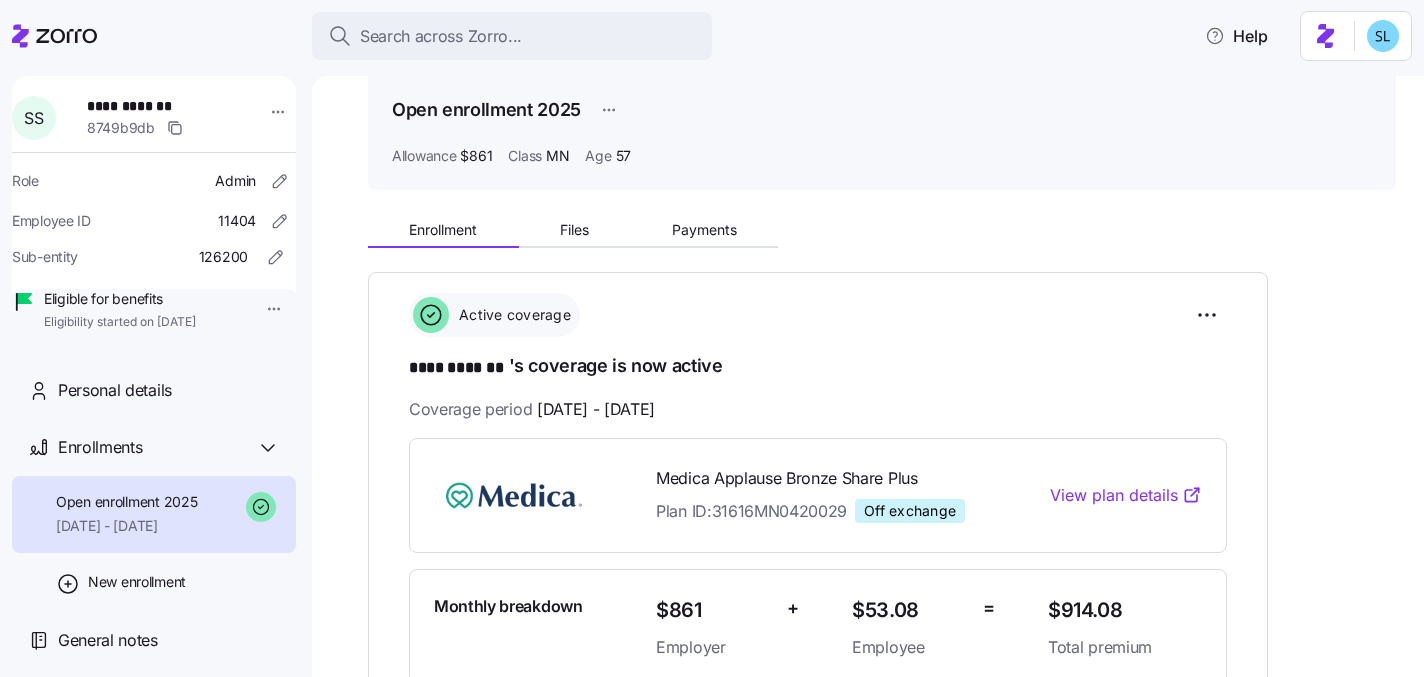scroll, scrollTop: 85, scrollLeft: 0, axis: vertical 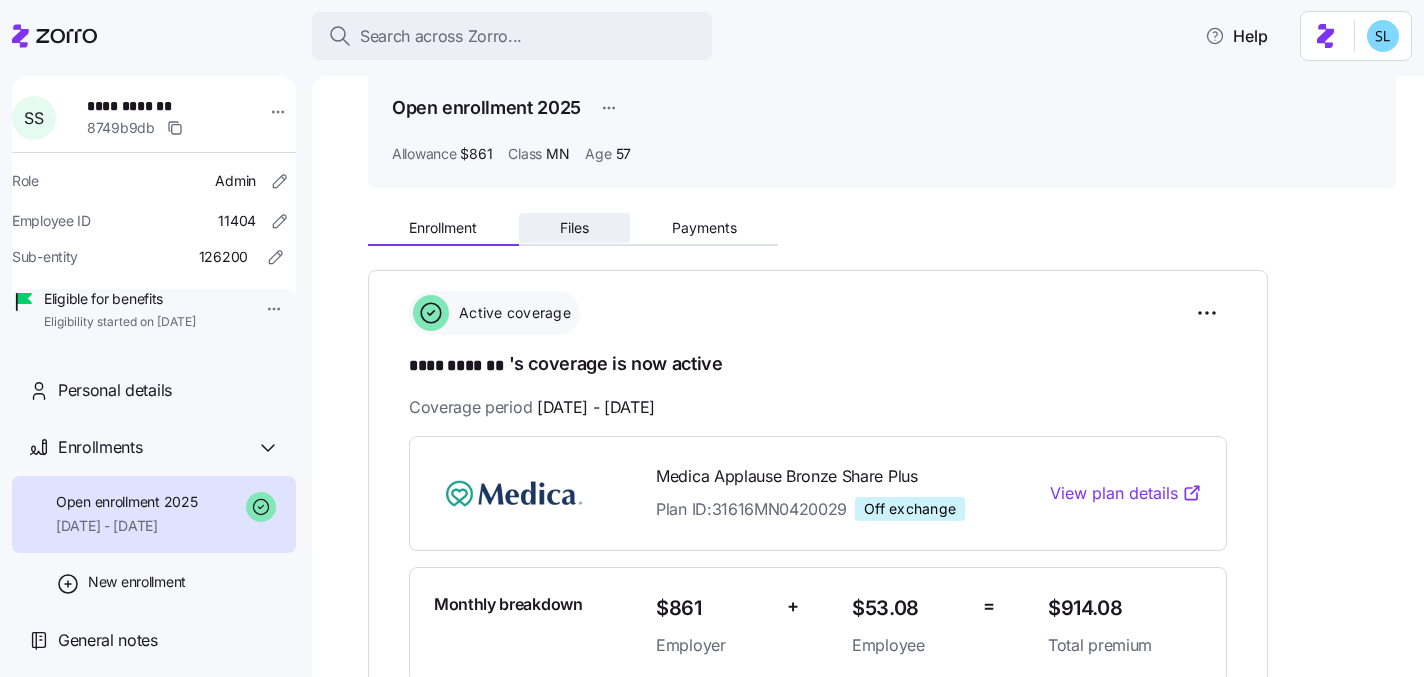 click on "Files" at bounding box center [574, 228] 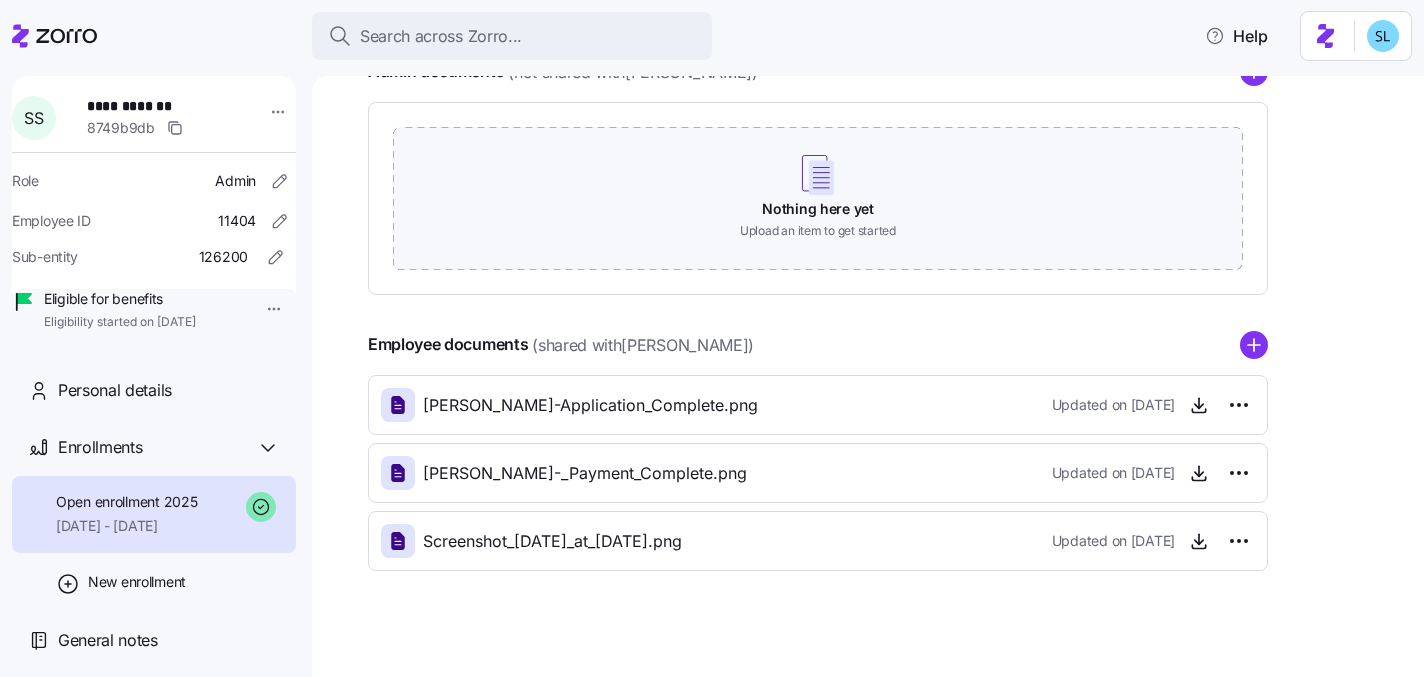 scroll, scrollTop: 311, scrollLeft: 0, axis: vertical 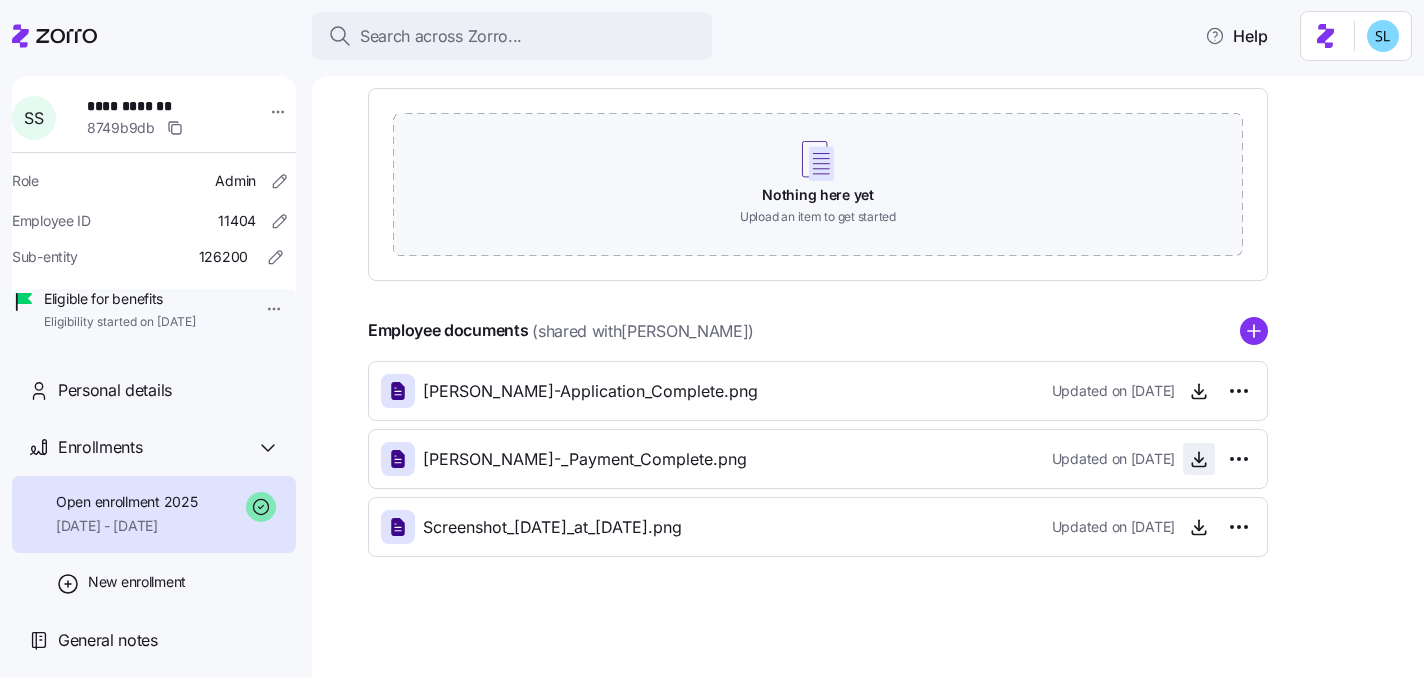 click 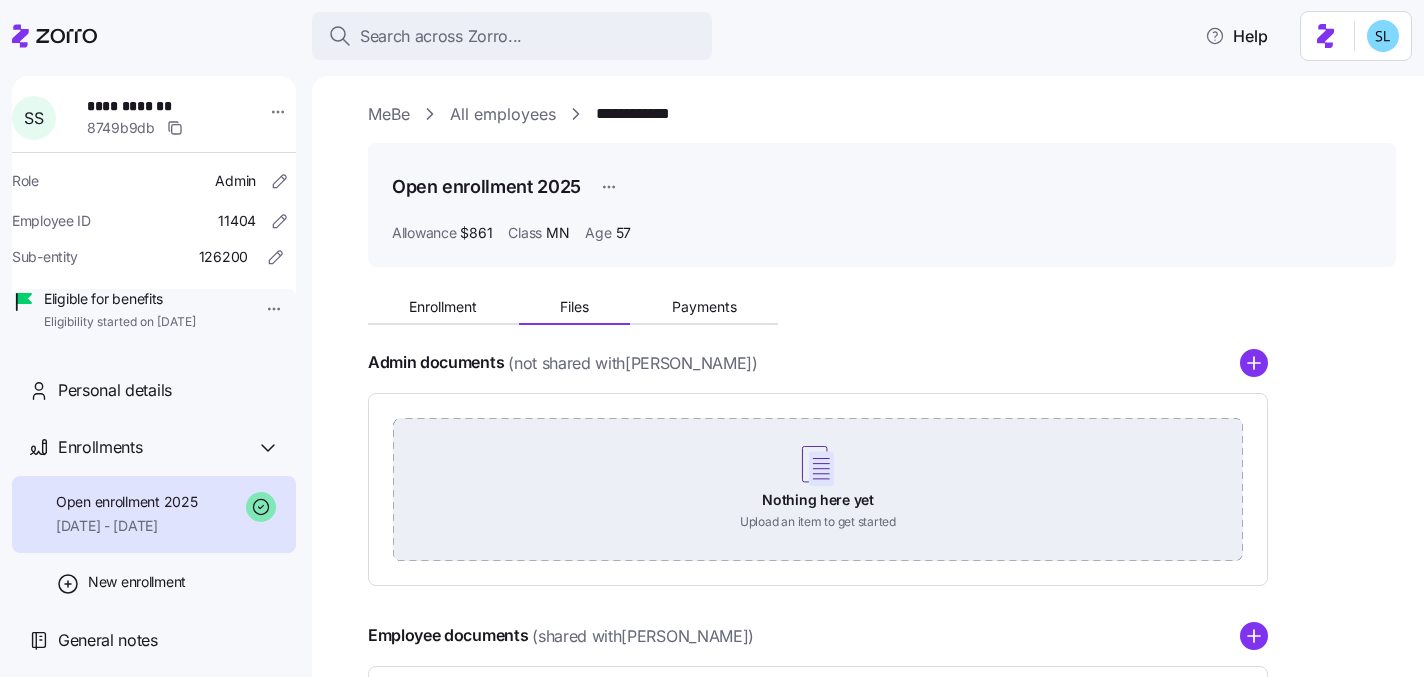 scroll, scrollTop: 0, scrollLeft: 0, axis: both 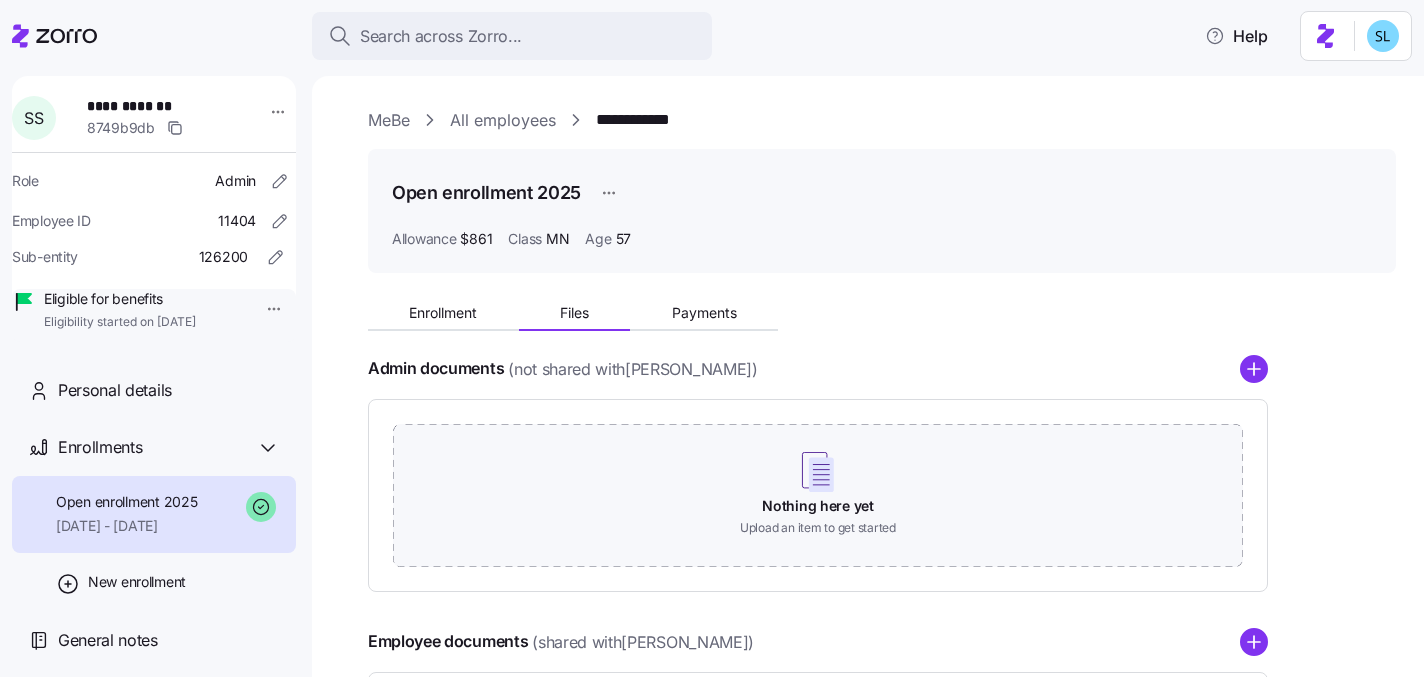 click on "Enrollment Files Payments Admin documents (not shared with  [PERSON_NAME] ) Nothing here yet Upload an item to get started   Employee documents (shared with  [PERSON_NAME] ) Sara_Schrage_-Application_Complete.png Updated on [DATE] Sara_Schrage_-_Payment_Complete.png Updated on [DATE] Screenshot_[DATE]_at_[DATE].png Updated on [DATE]" at bounding box center [882, 578] 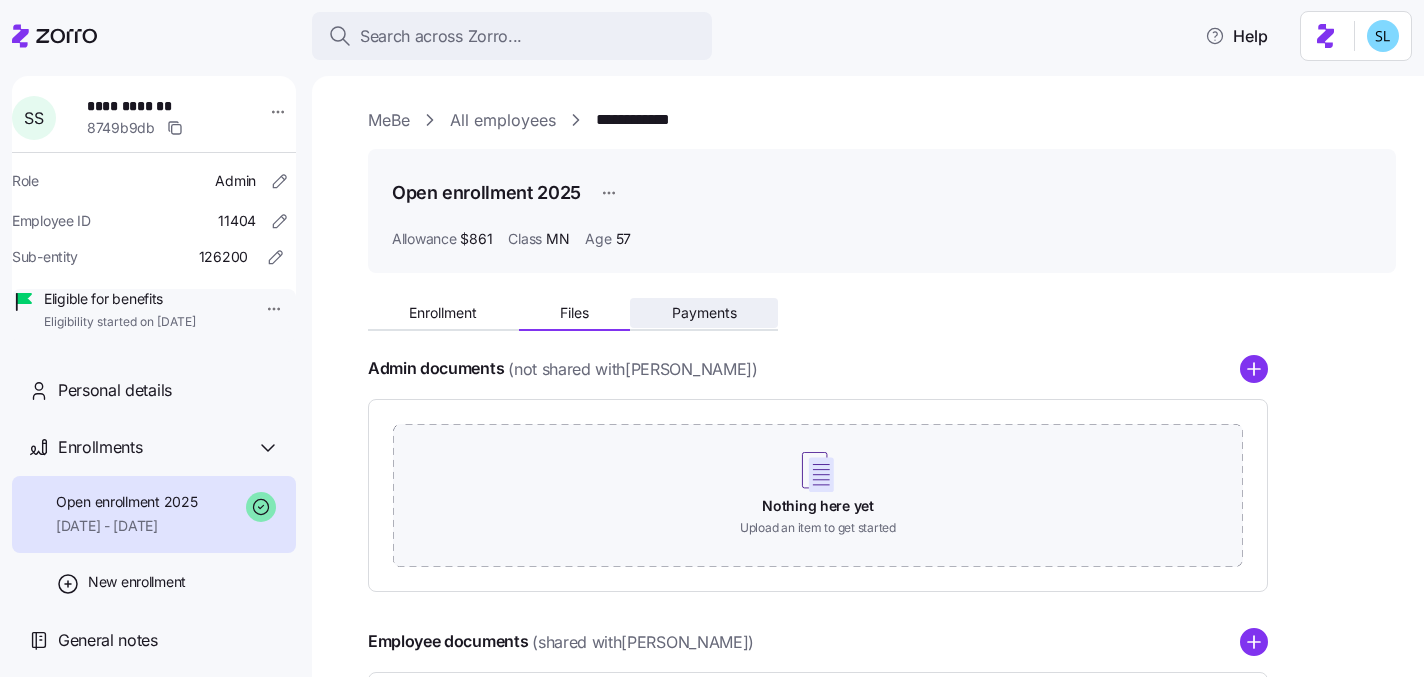 click on "Payments" at bounding box center (704, 313) 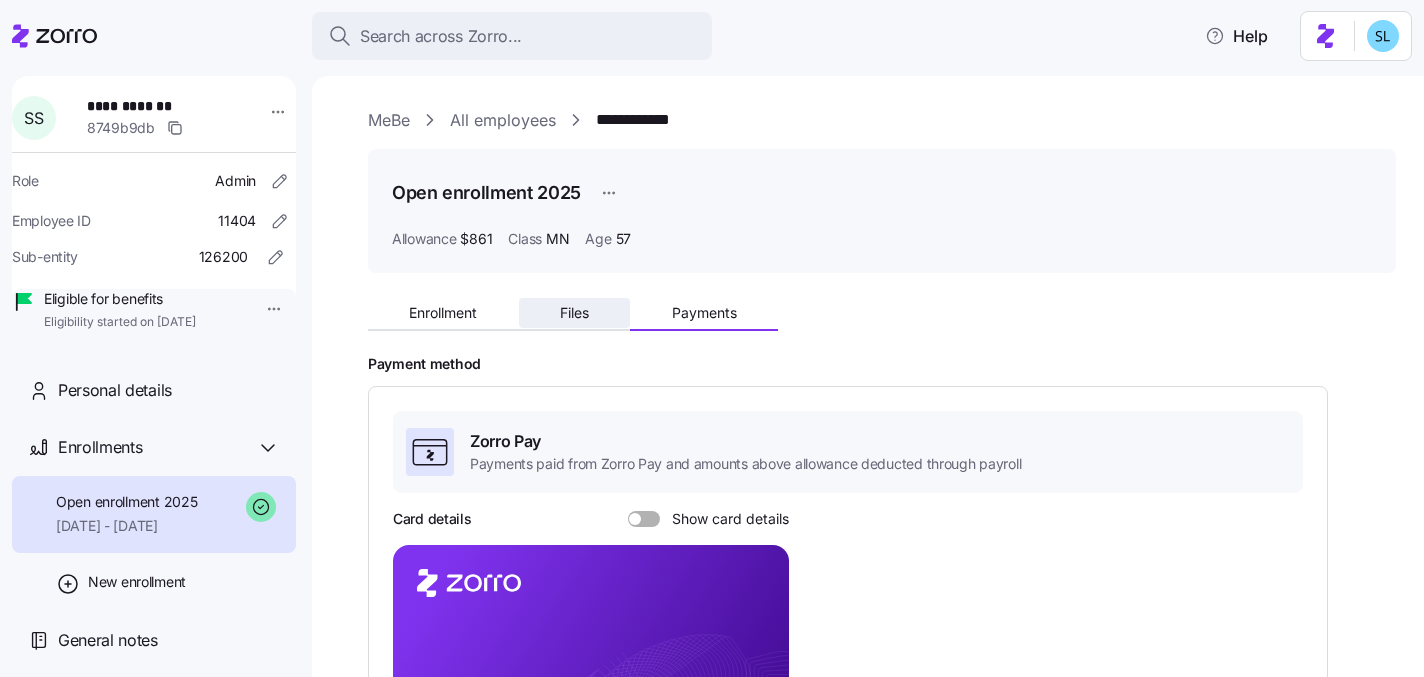 click on "Files" at bounding box center [575, 313] 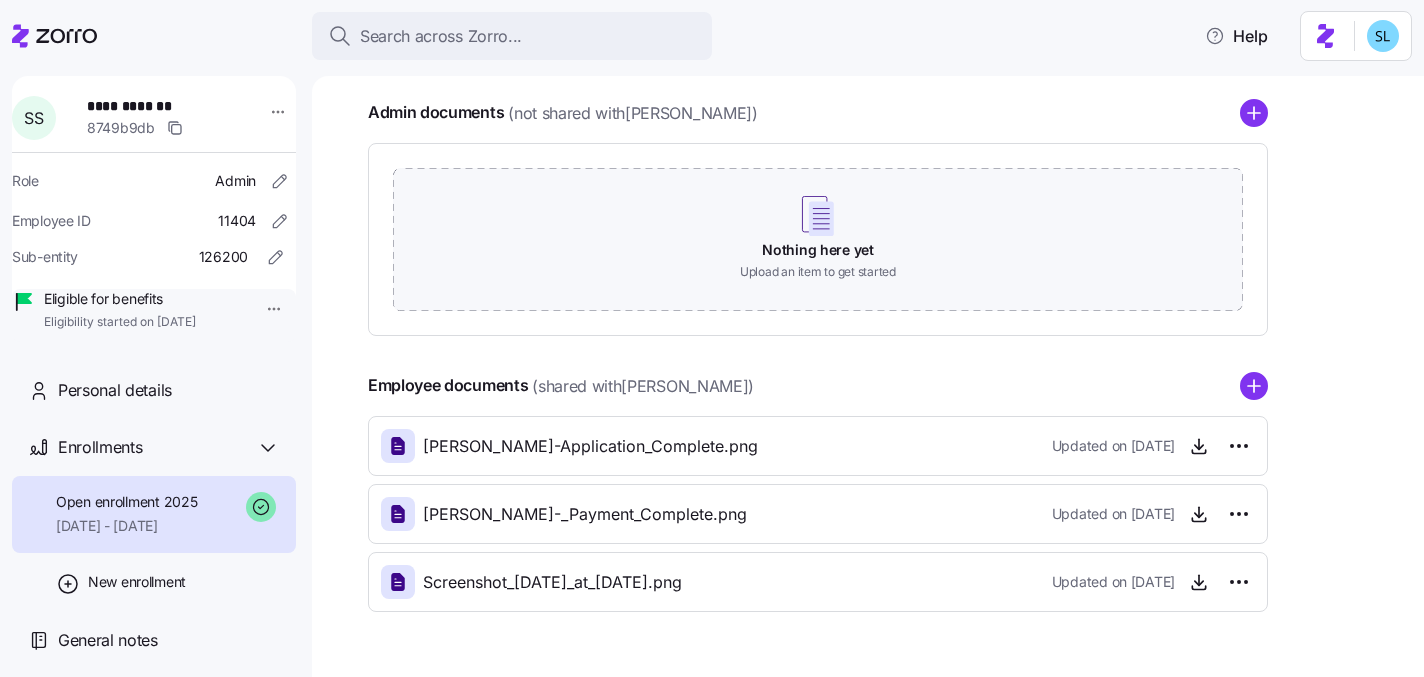 scroll, scrollTop: 311, scrollLeft: 0, axis: vertical 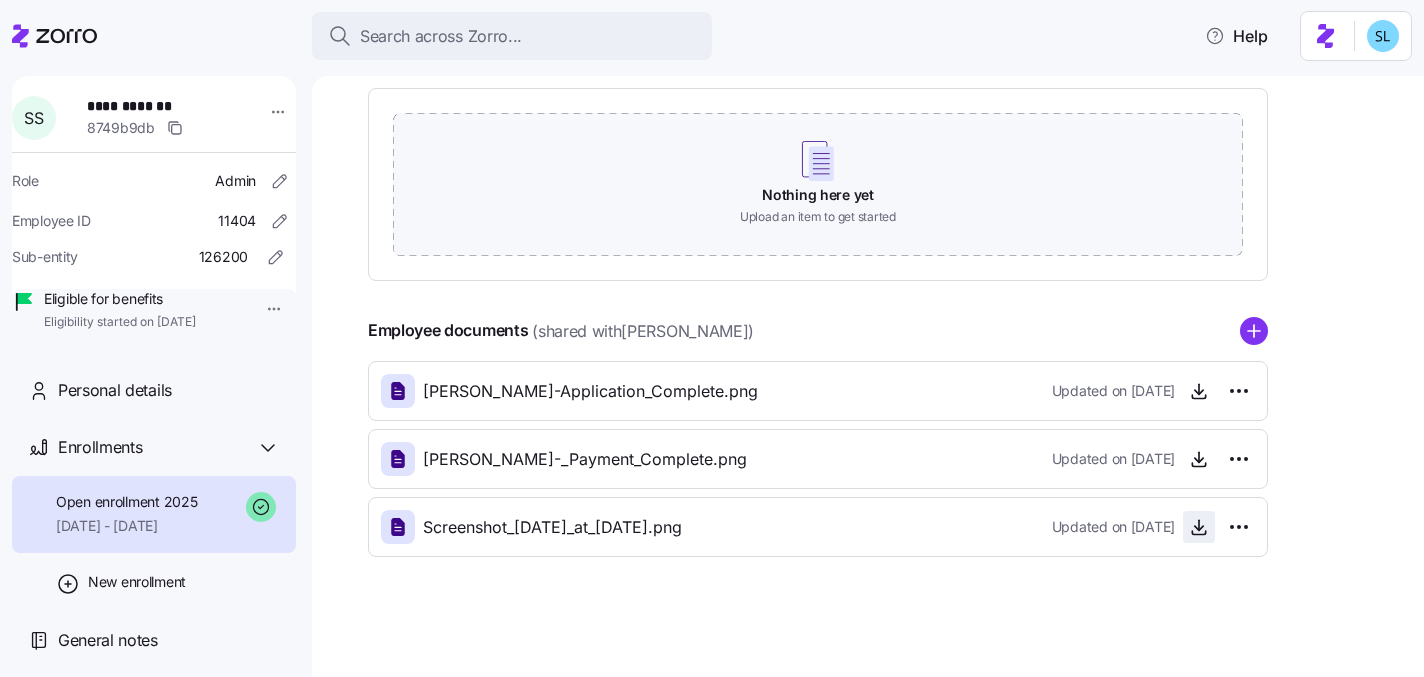 click at bounding box center (1199, 527) 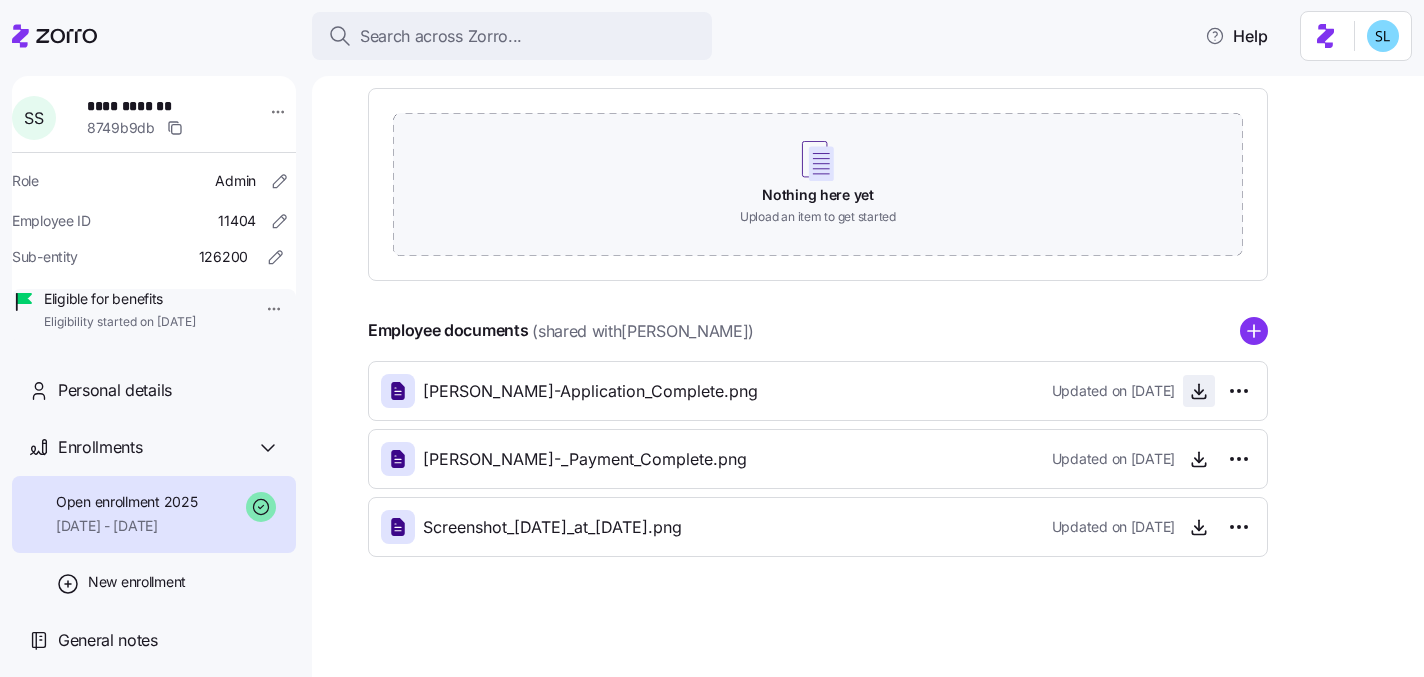 click 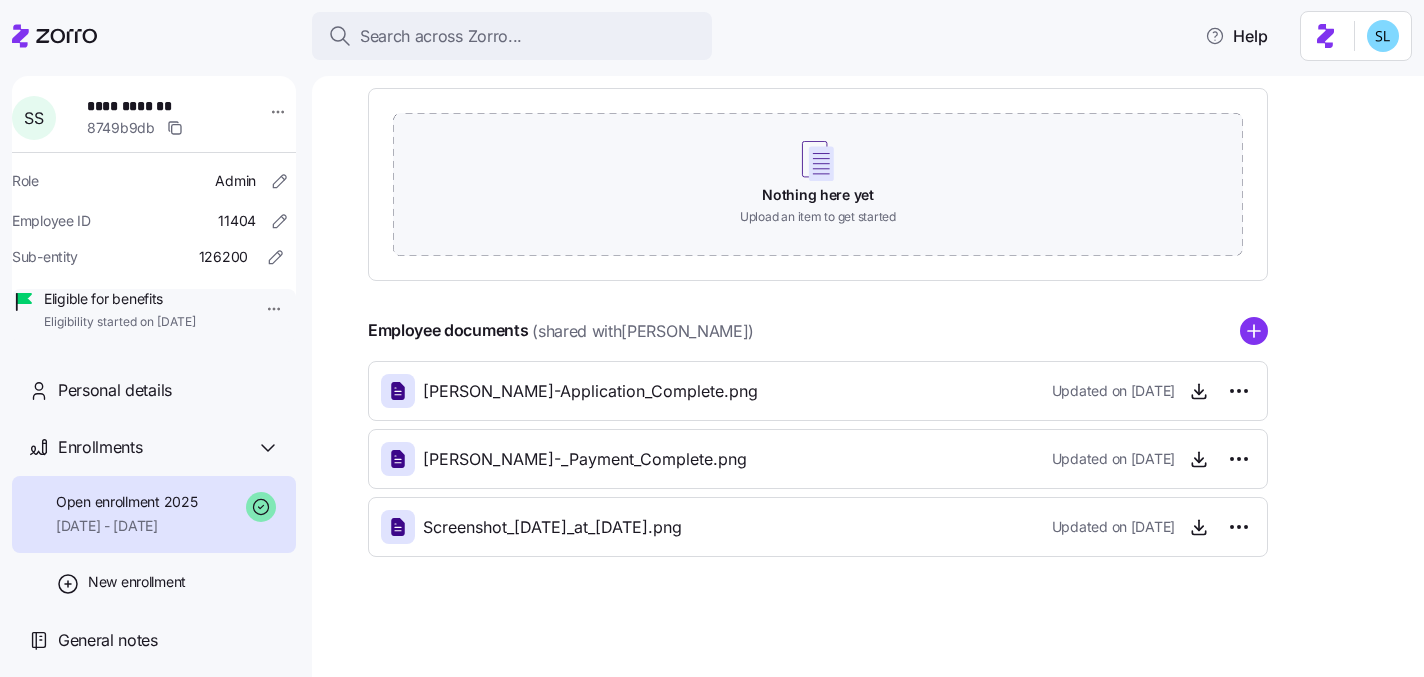 scroll, scrollTop: 0, scrollLeft: 0, axis: both 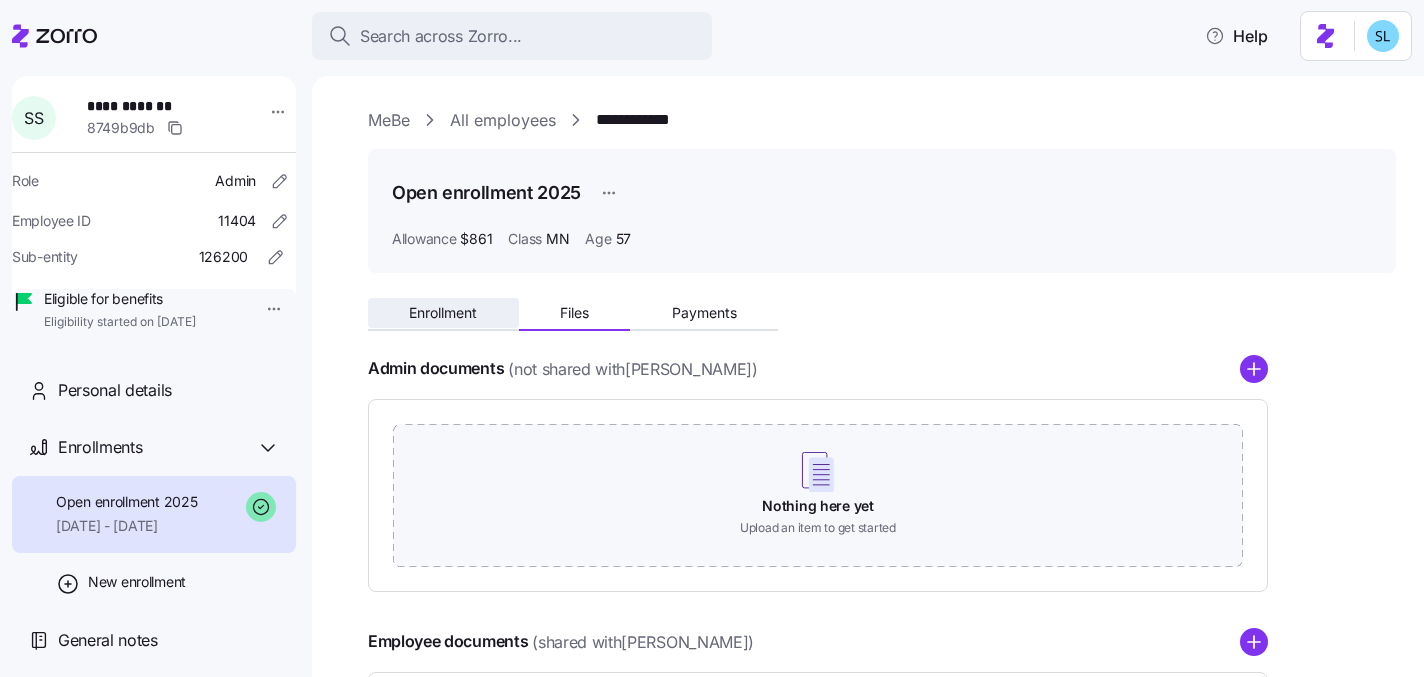 click on "Enrollment" at bounding box center [443, 313] 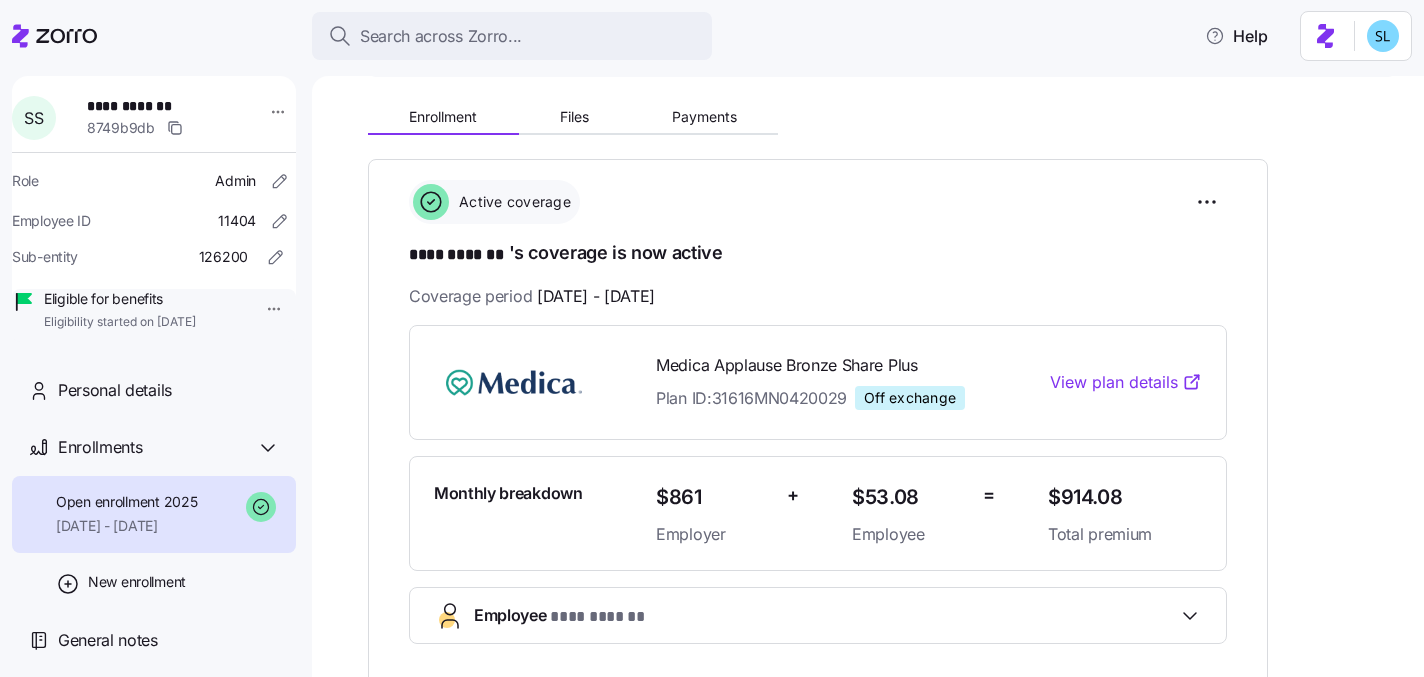 scroll, scrollTop: 203, scrollLeft: 0, axis: vertical 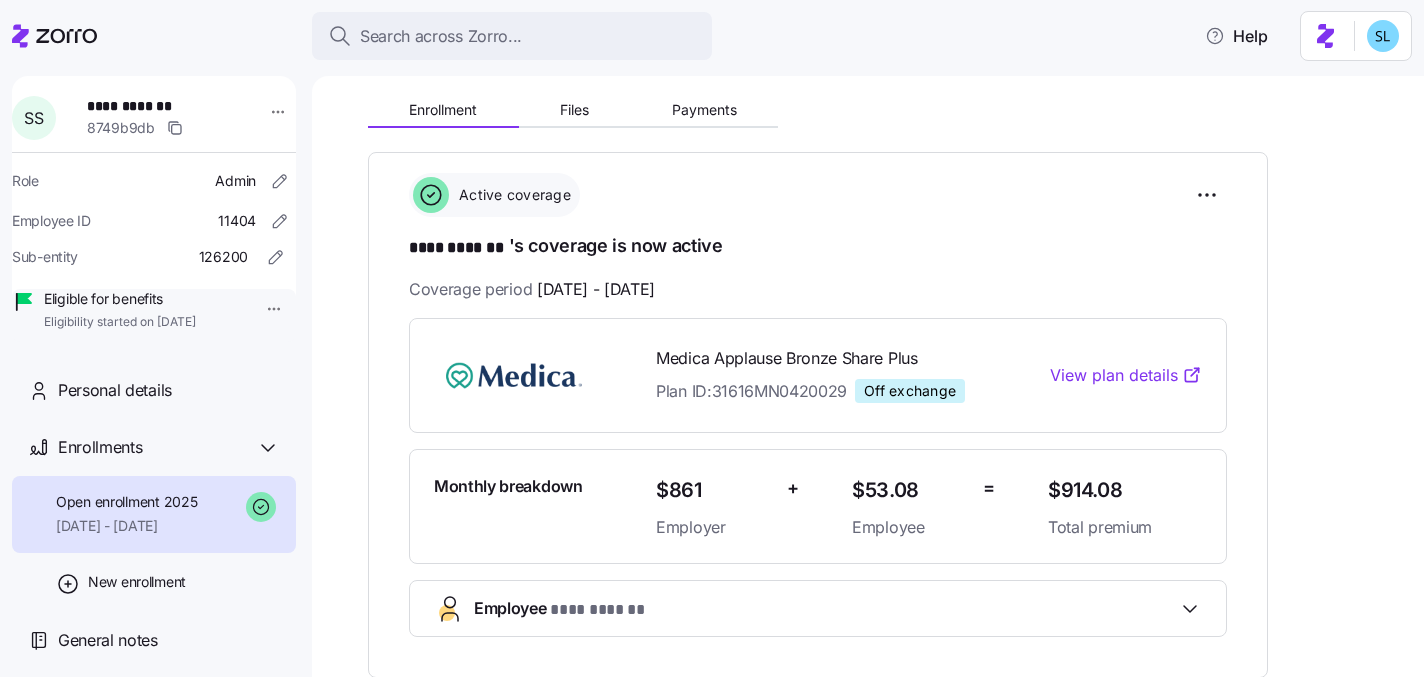 click on "**********" at bounding box center [882, 540] 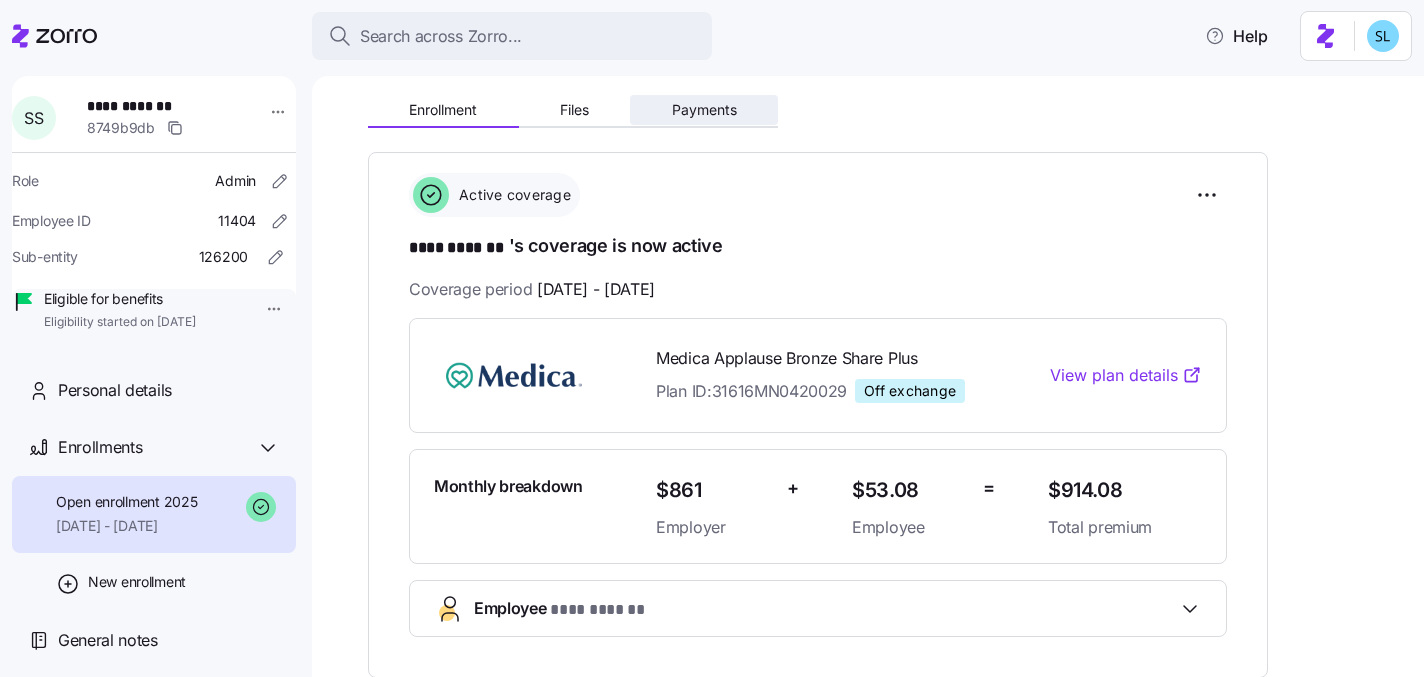 click on "Payments" at bounding box center (704, 110) 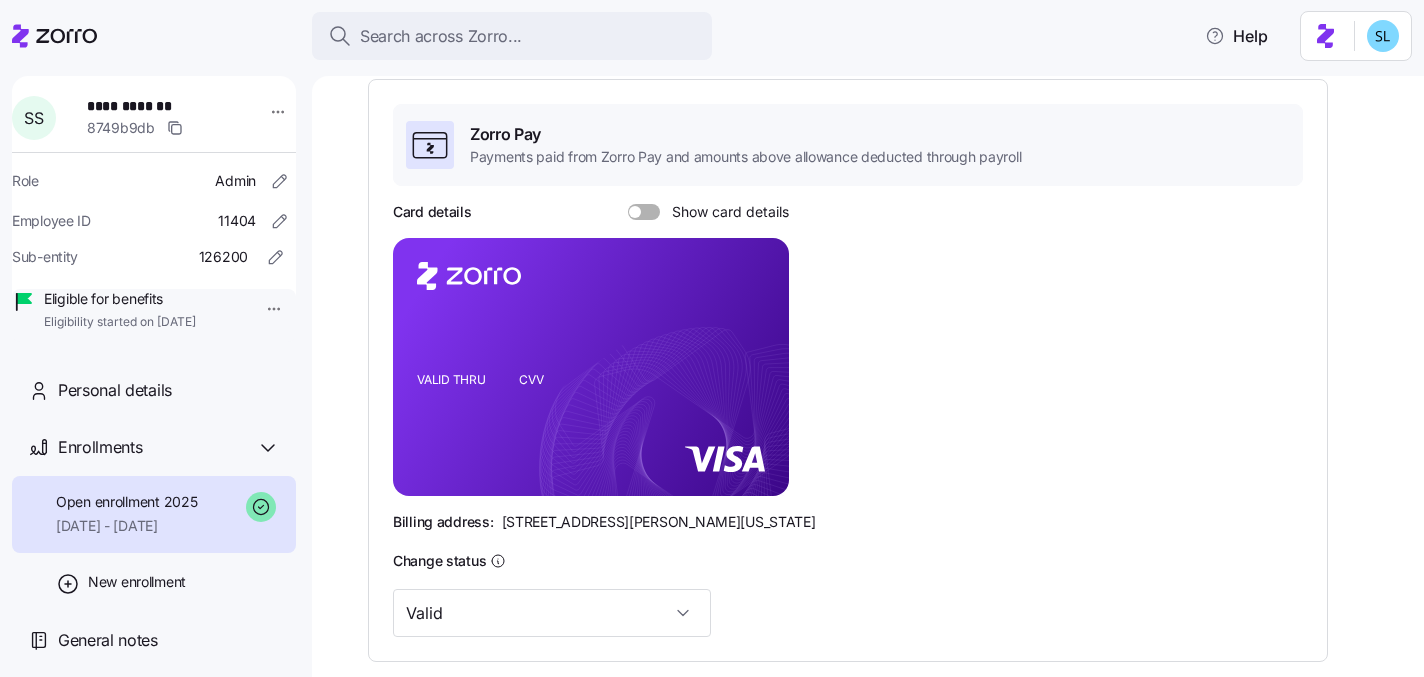 scroll, scrollTop: 584, scrollLeft: 0, axis: vertical 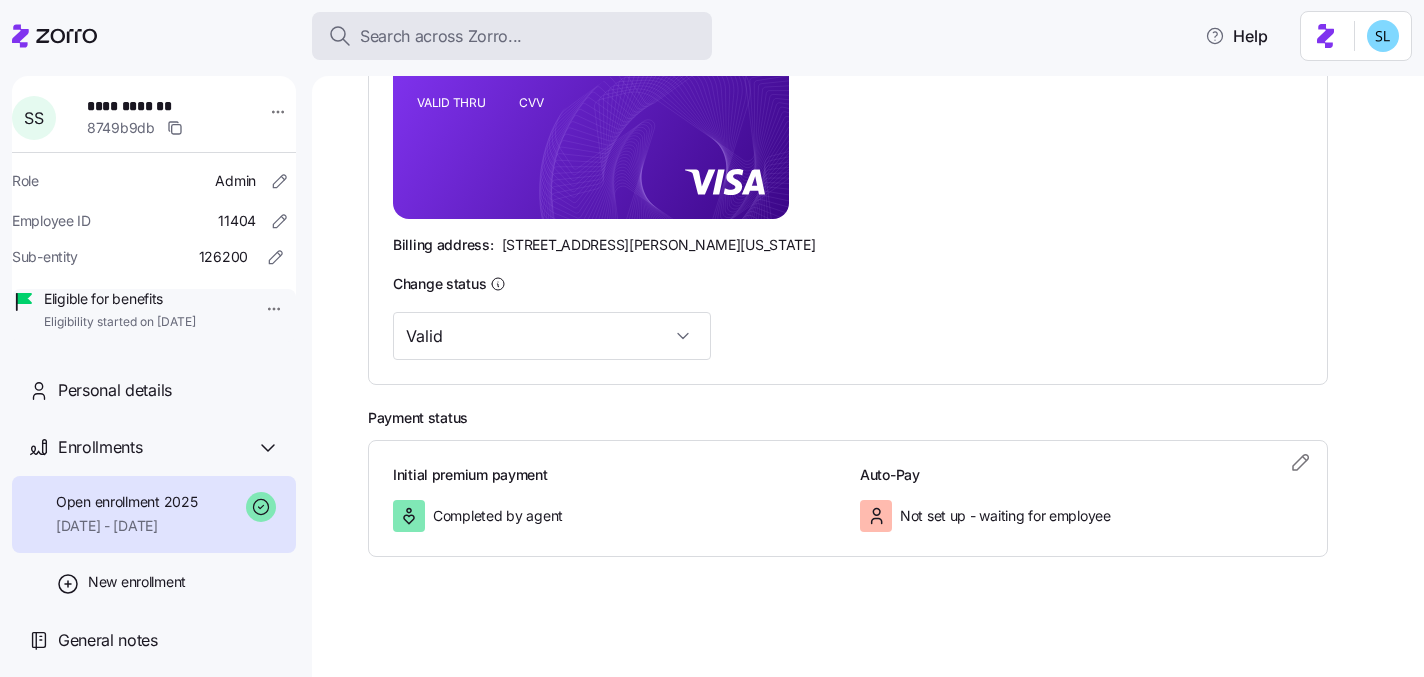 click on "Search across Zorro..." at bounding box center [512, 36] 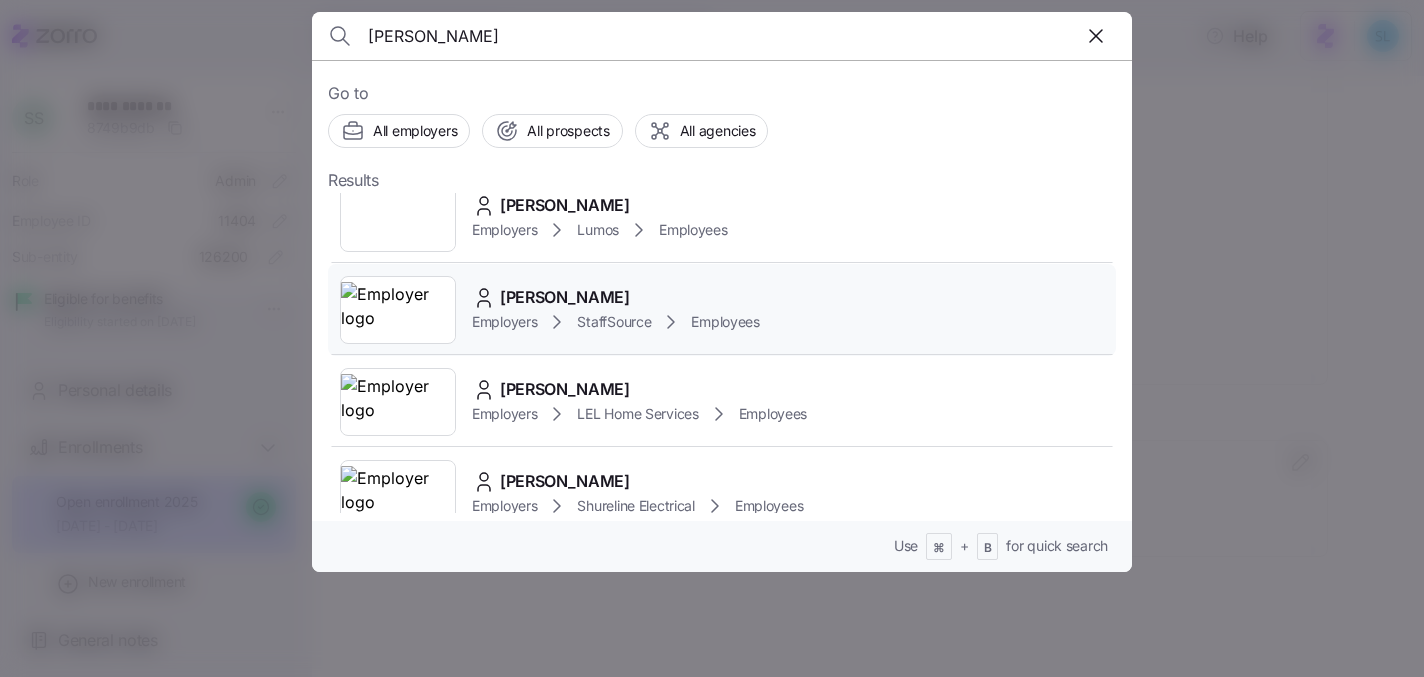 scroll, scrollTop: 1038, scrollLeft: 0, axis: vertical 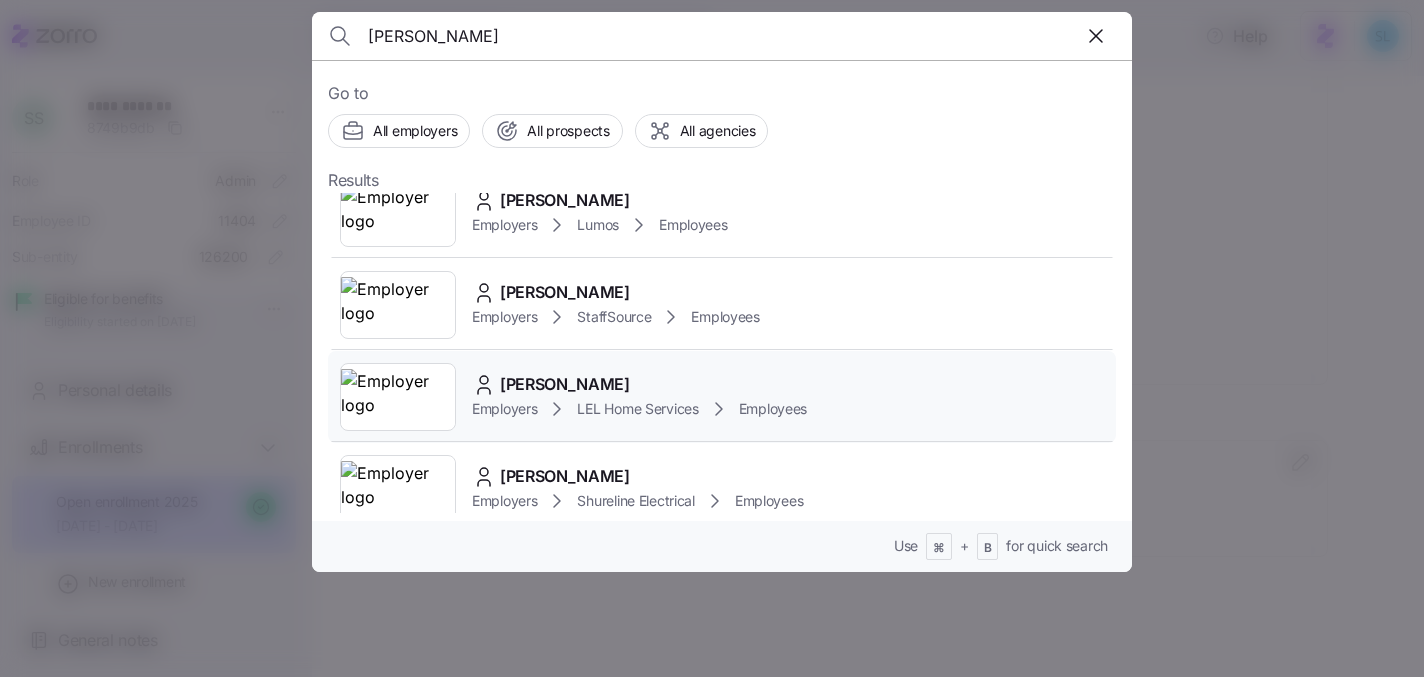 type on "[PERSON_NAME]" 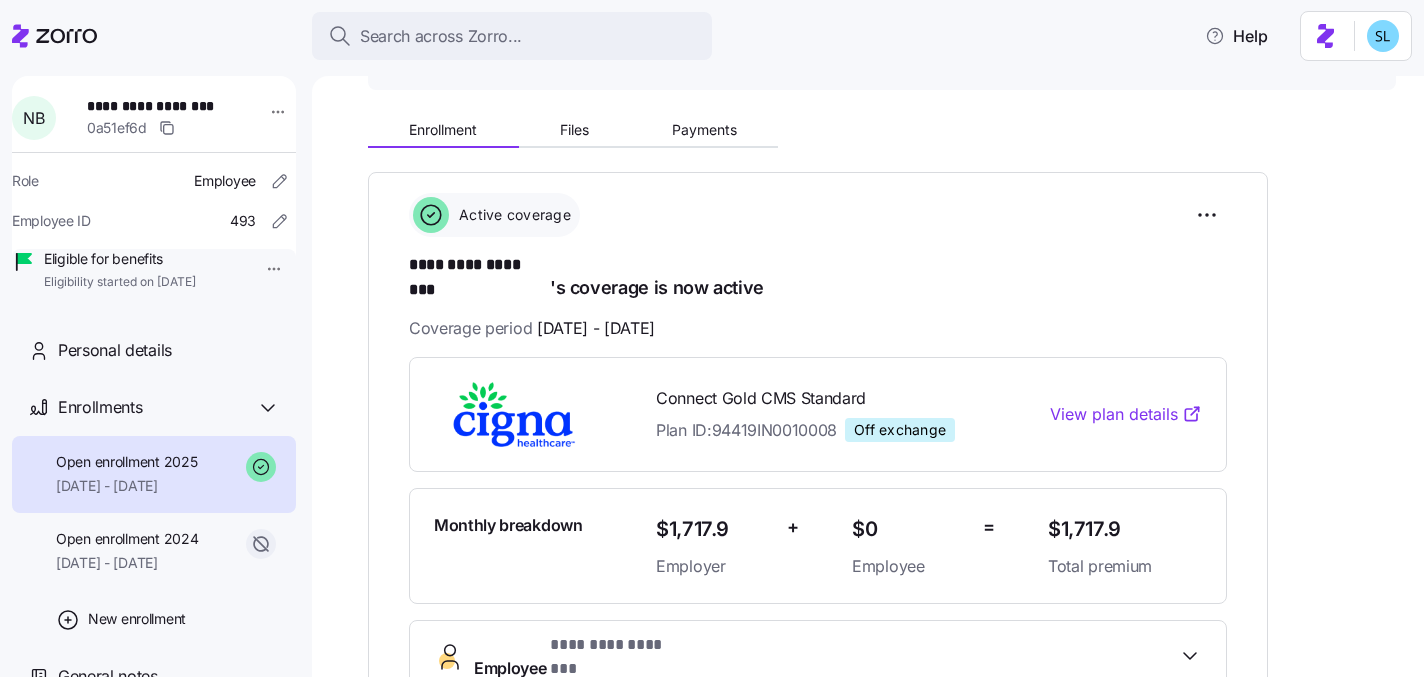 scroll, scrollTop: 162, scrollLeft: 0, axis: vertical 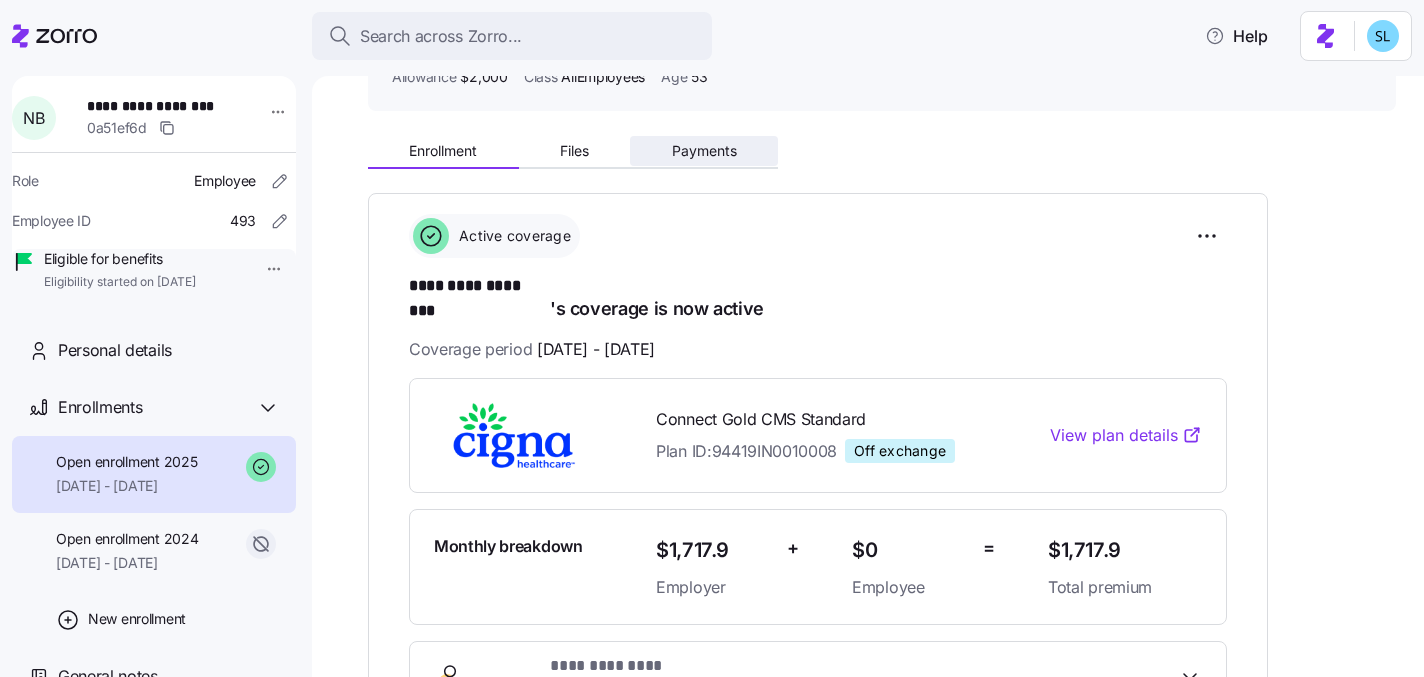 click on "Payments" at bounding box center [704, 151] 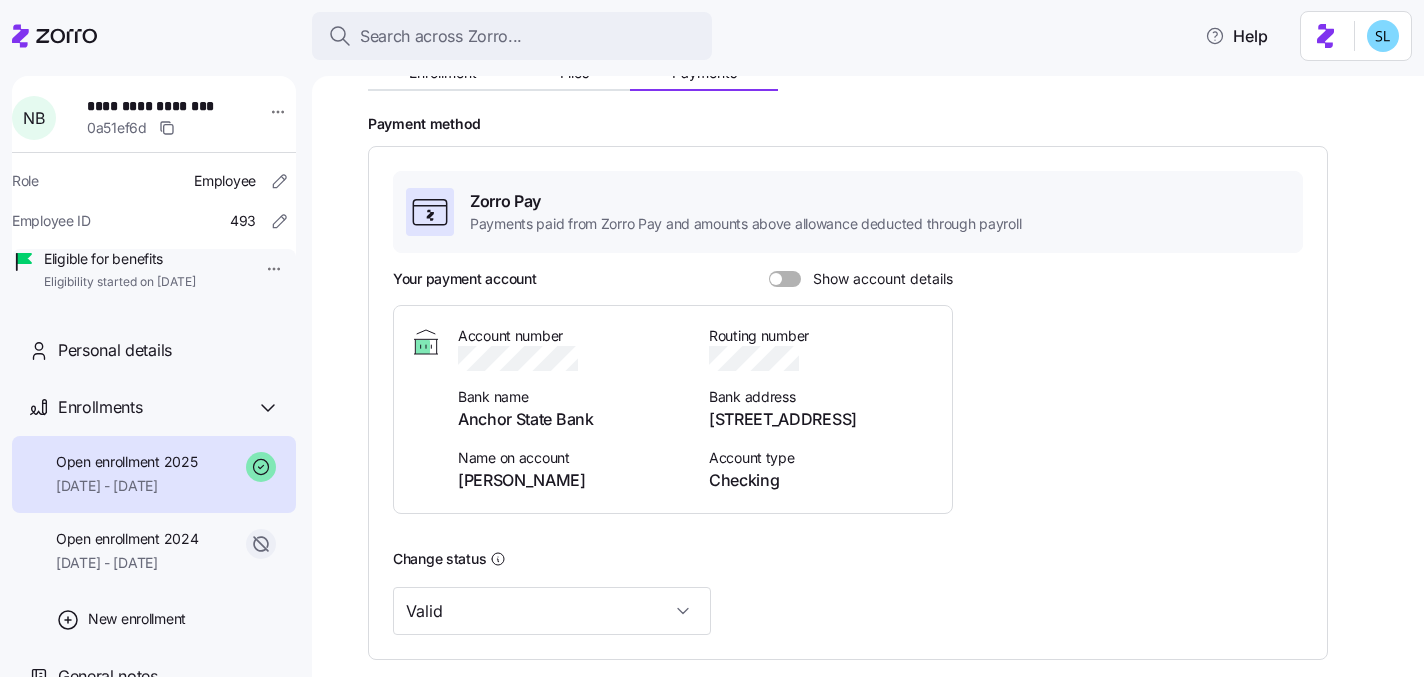 scroll, scrollTop: 0, scrollLeft: 0, axis: both 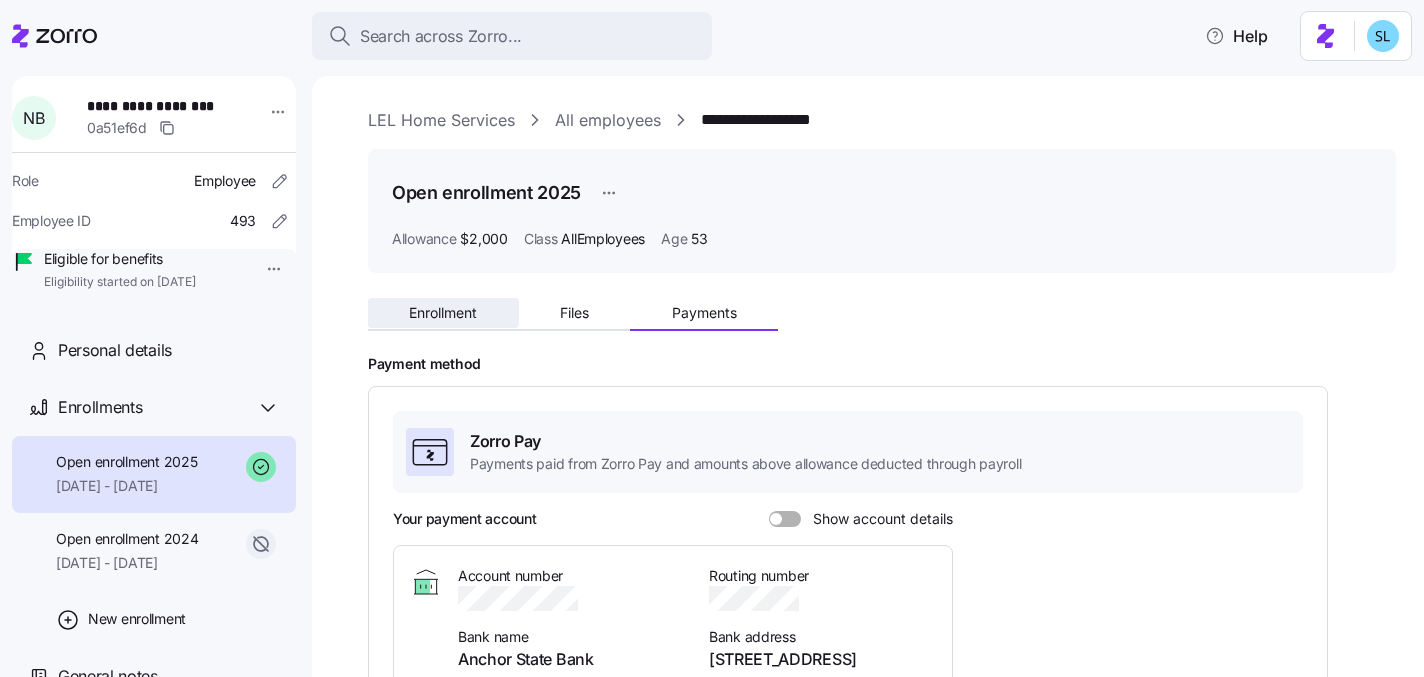 click on "Enrollment" at bounding box center (443, 313) 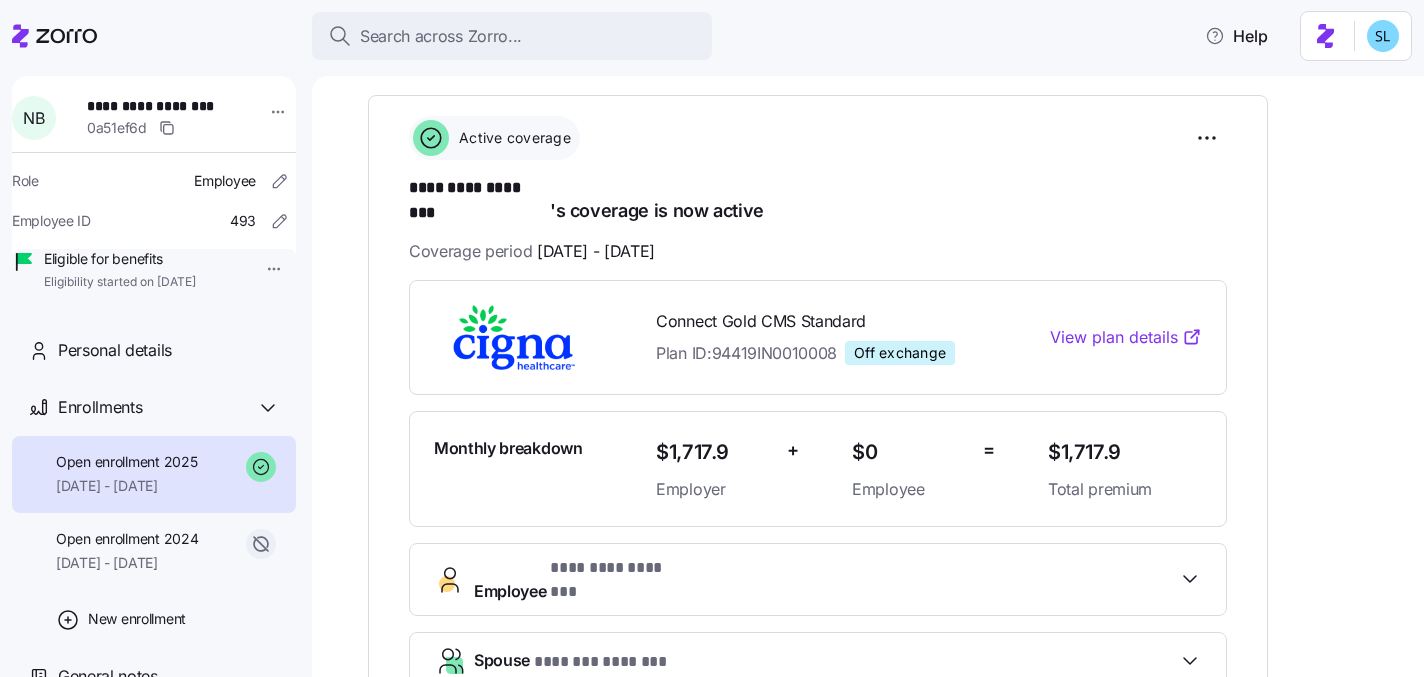scroll, scrollTop: 263, scrollLeft: 0, axis: vertical 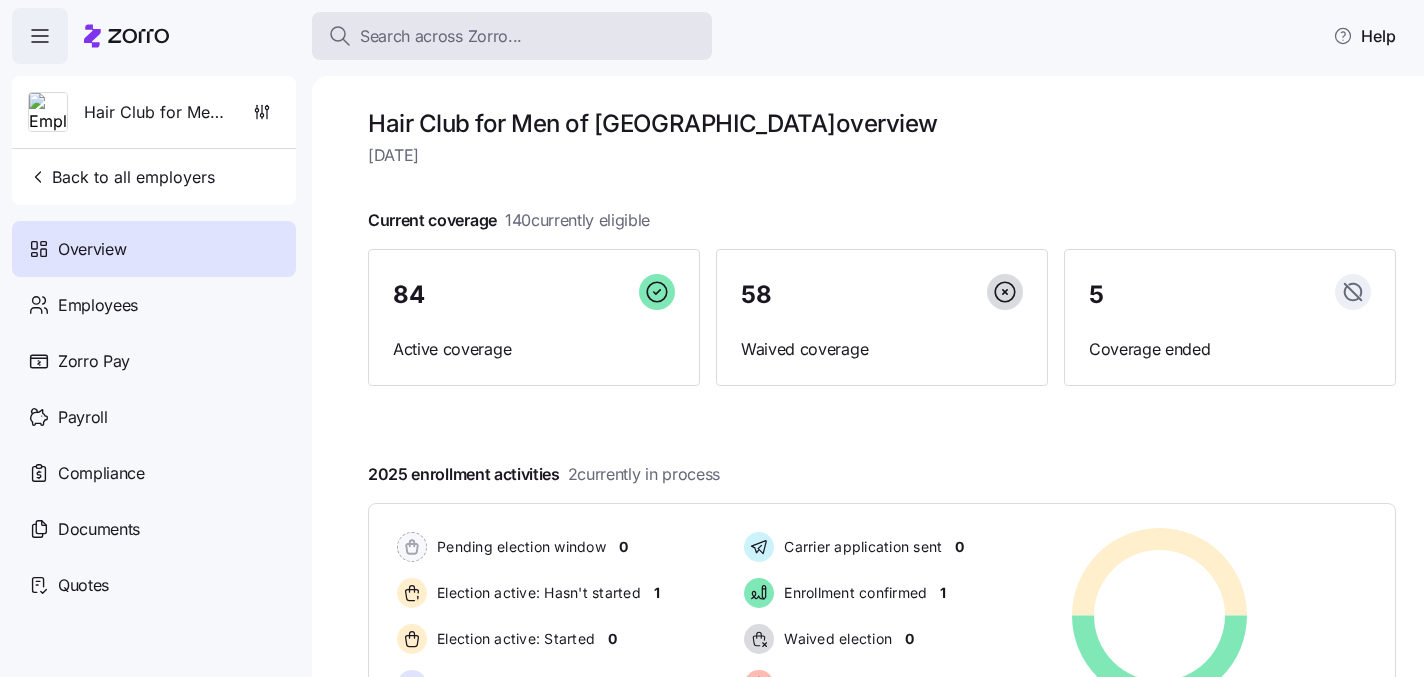 click on "Search across Zorro..." at bounding box center [441, 36] 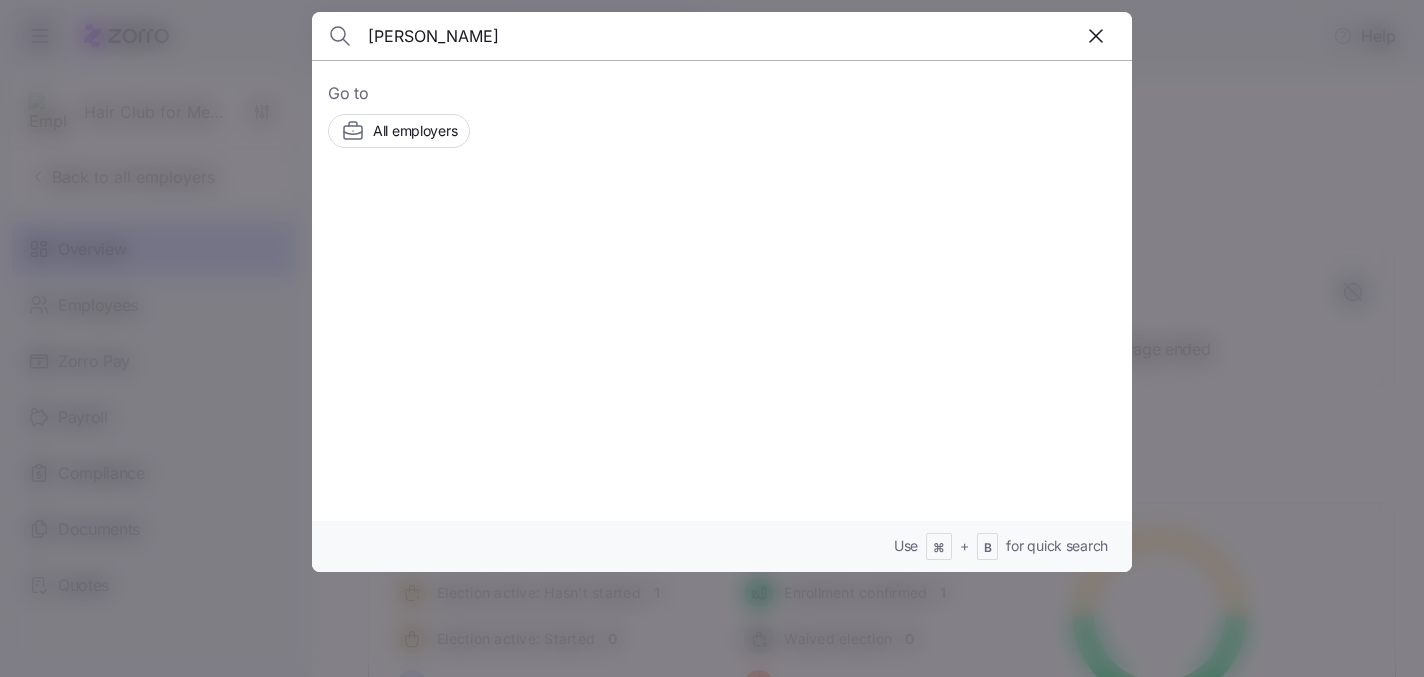 type on "samantha perez" 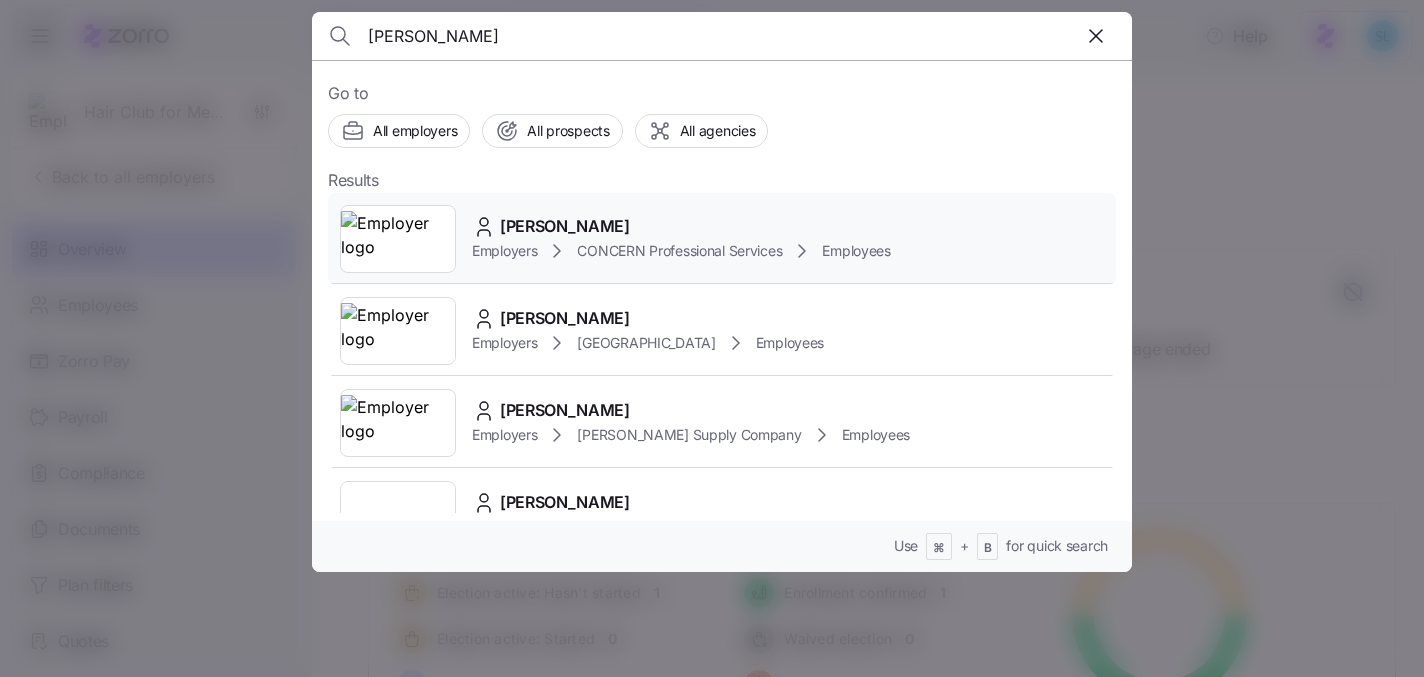 click on "Samantha Perez" at bounding box center (565, 226) 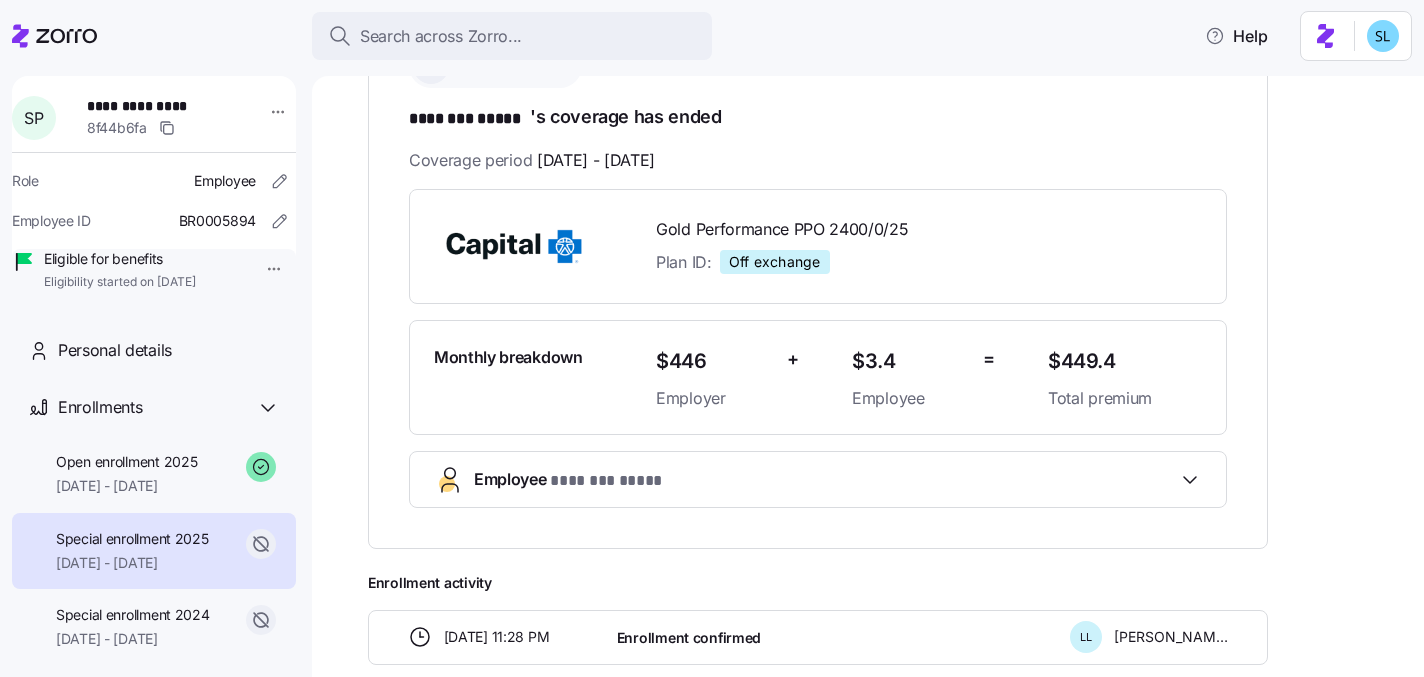 scroll, scrollTop: 354, scrollLeft: 0, axis: vertical 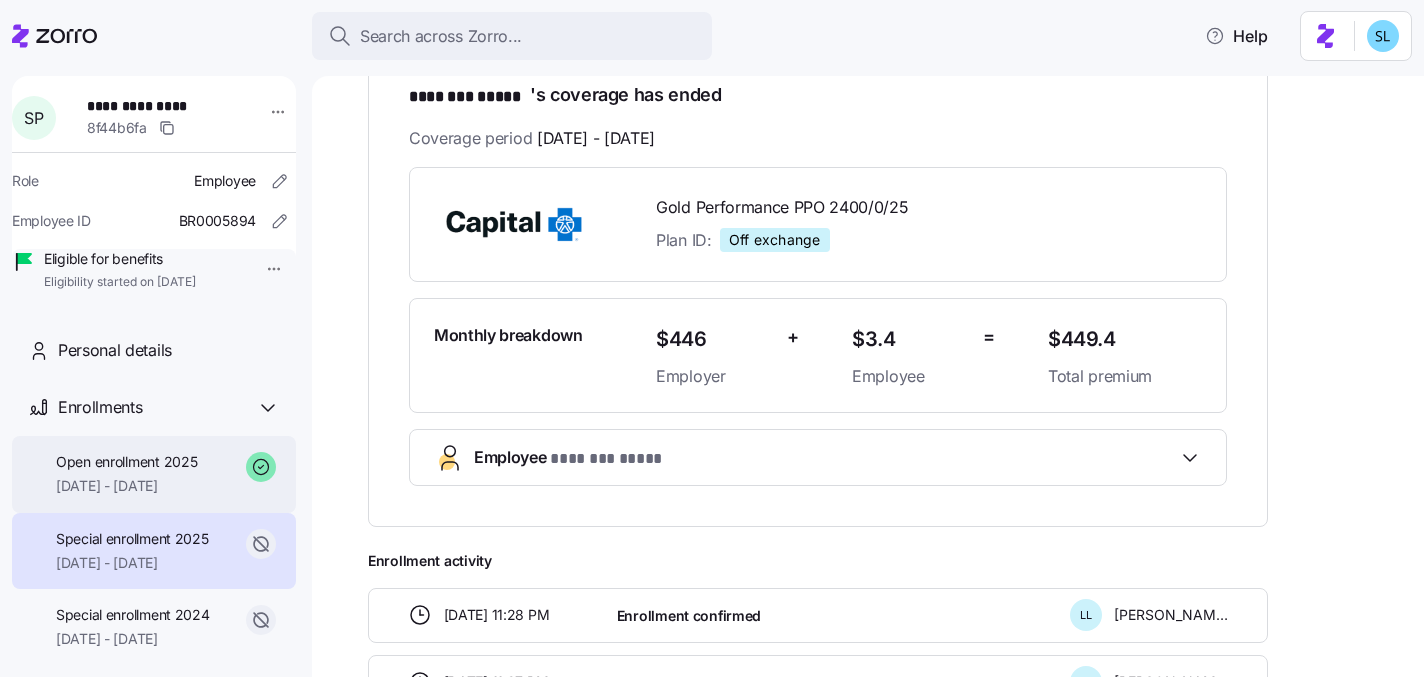 click on "Open enrollment 2025" at bounding box center (126, 462) 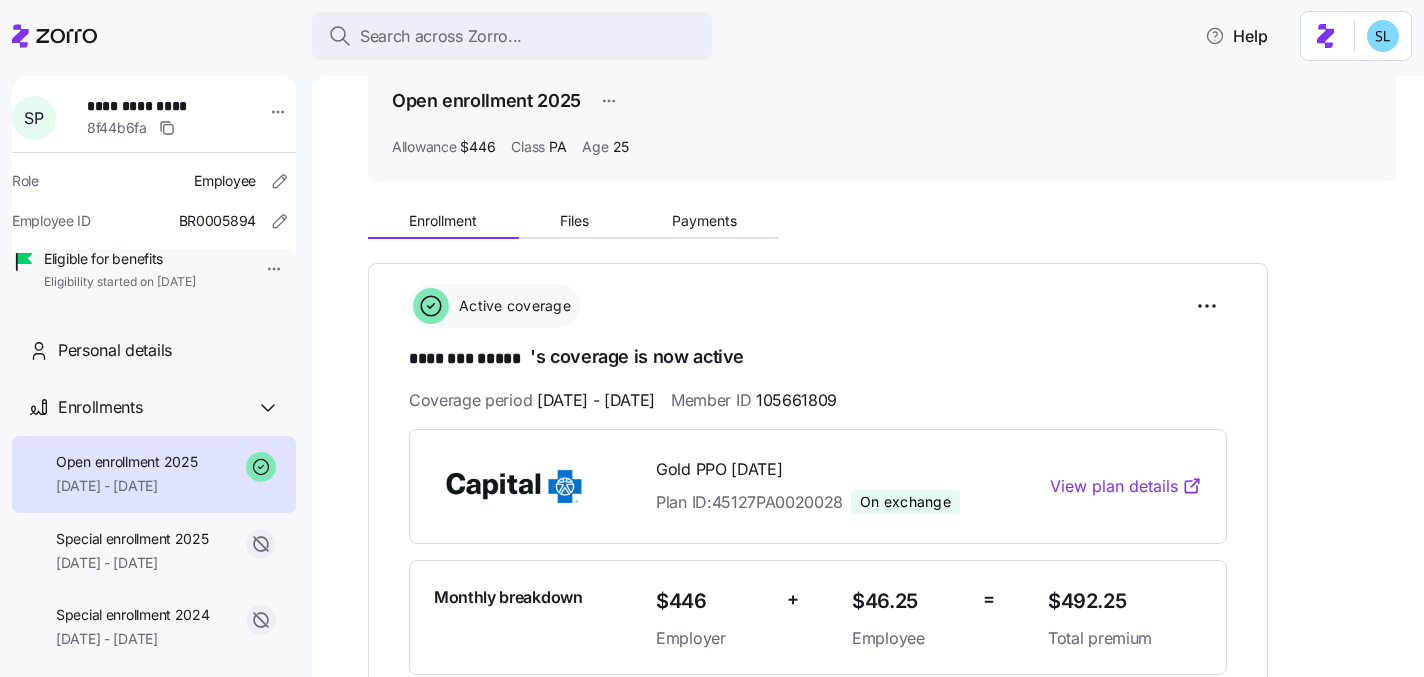 scroll, scrollTop: 101, scrollLeft: 0, axis: vertical 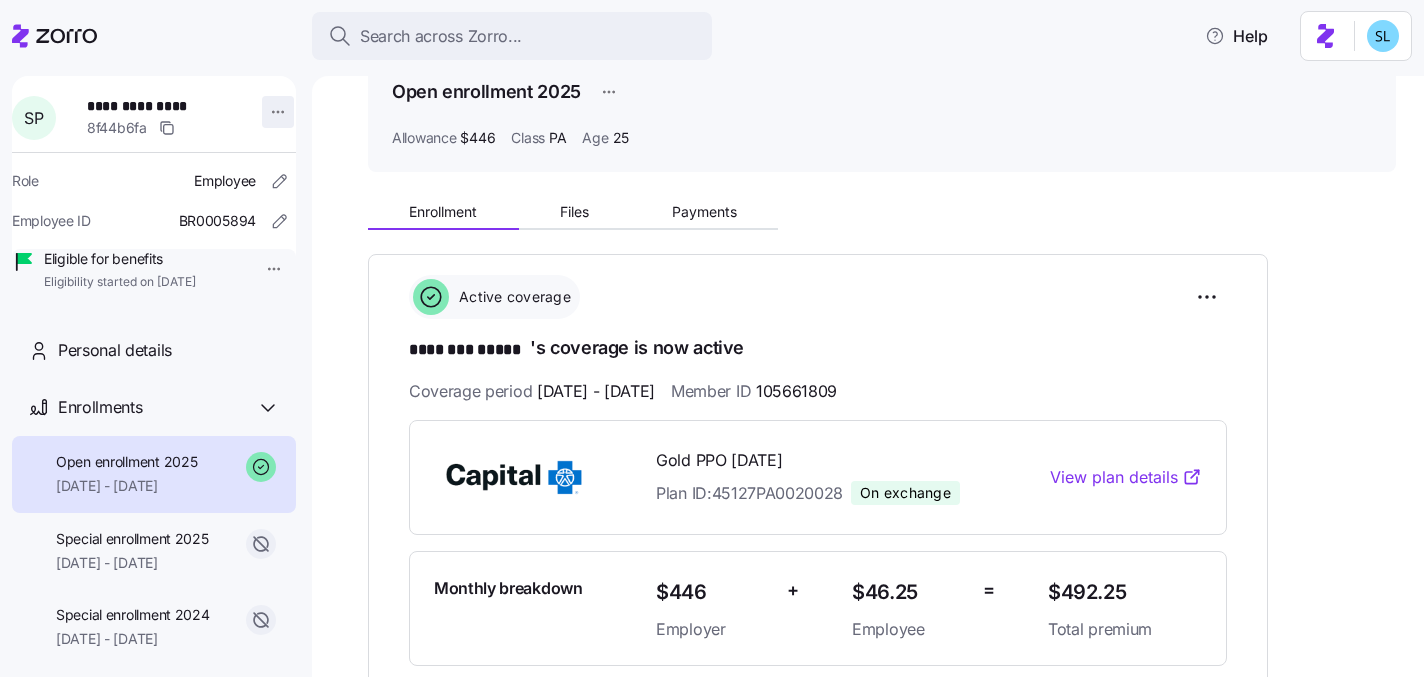 click on "**********" at bounding box center [712, 332] 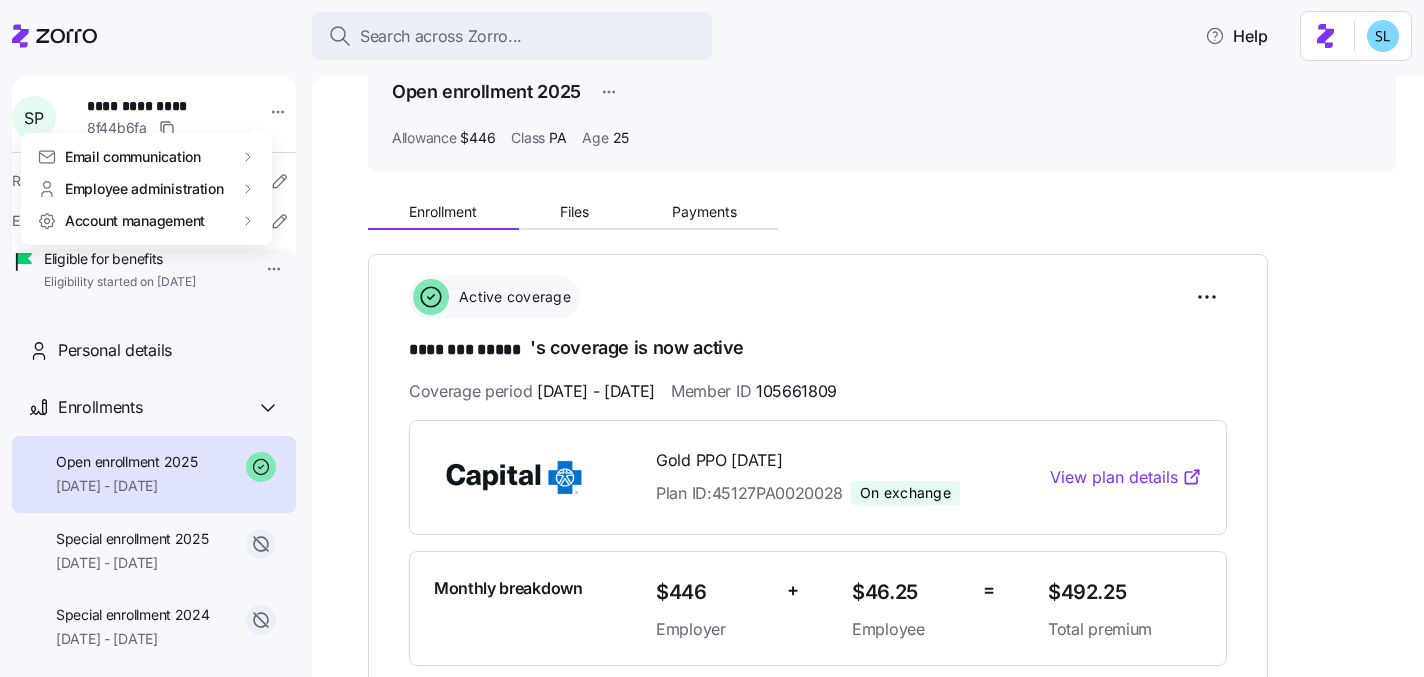click on "**********" at bounding box center (712, 332) 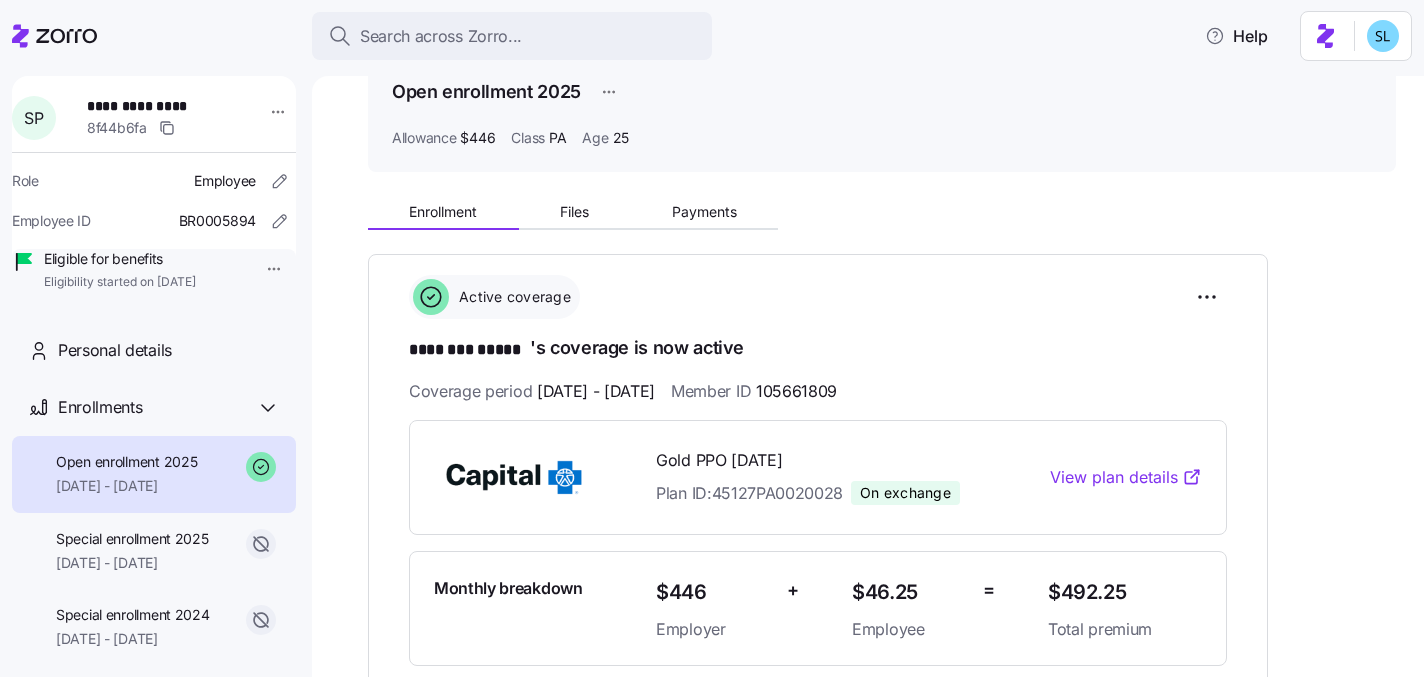 scroll, scrollTop: 0, scrollLeft: 0, axis: both 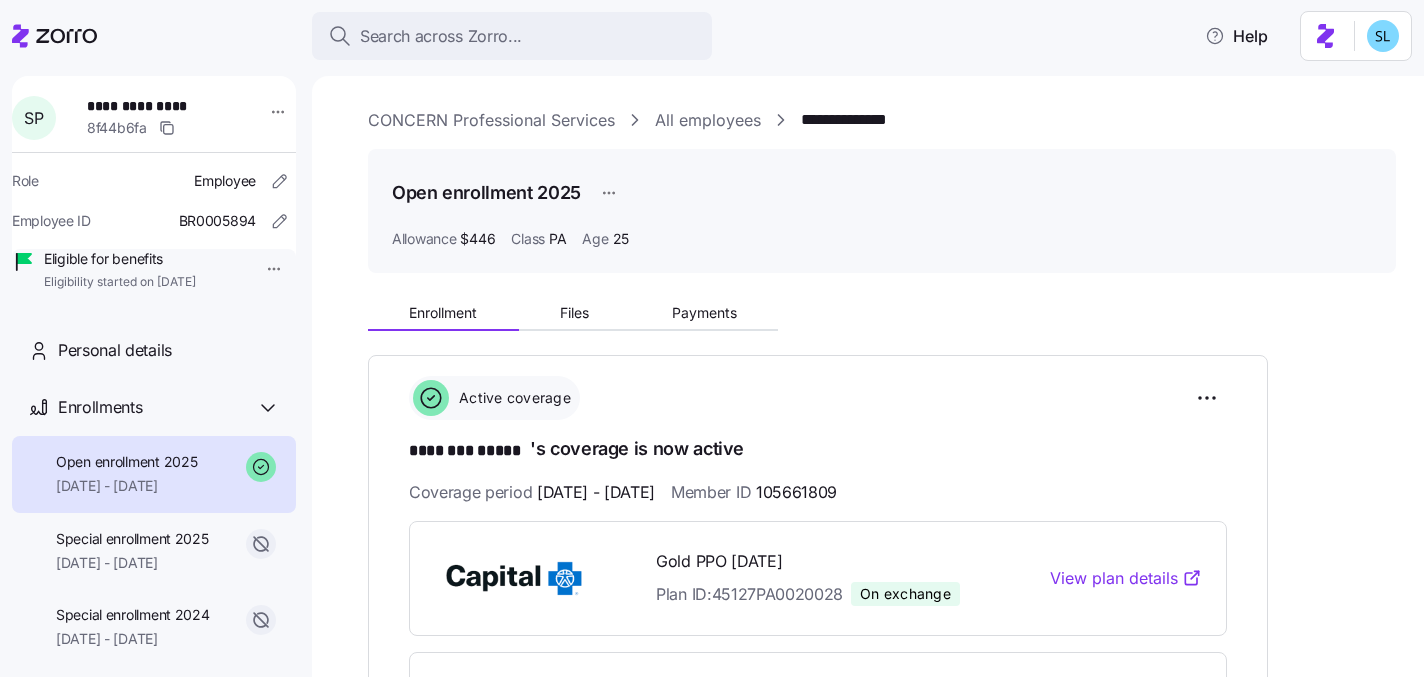 type 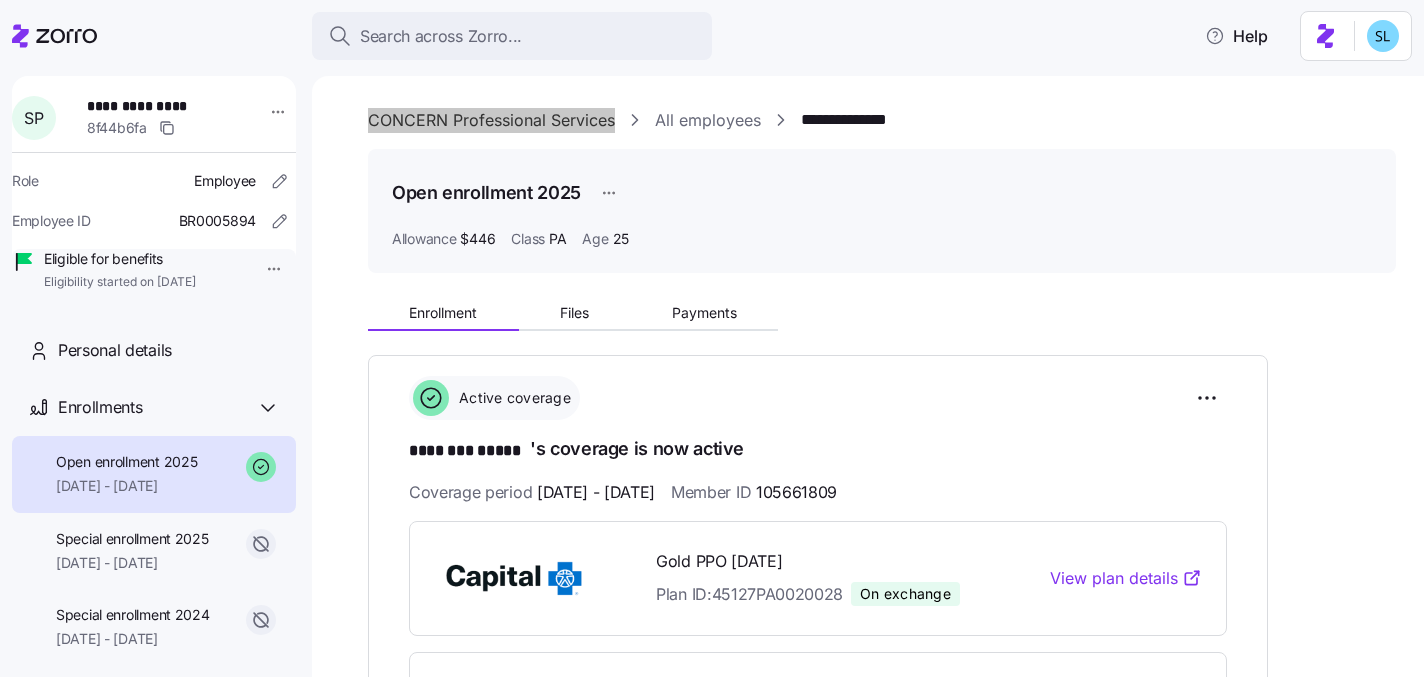 drag, startPoint x: 591, startPoint y: 117, endPoint x: 979, endPoint y: 4, distance: 404.12003 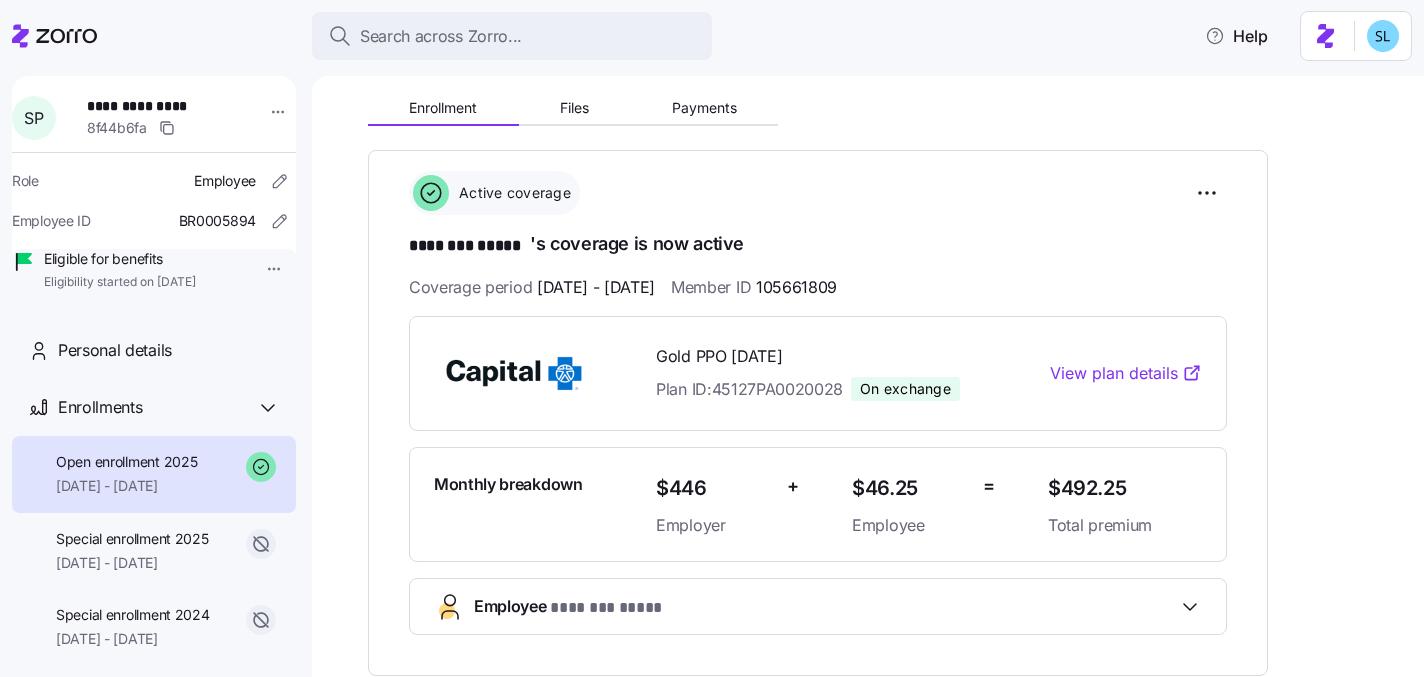 scroll, scrollTop: 208, scrollLeft: 0, axis: vertical 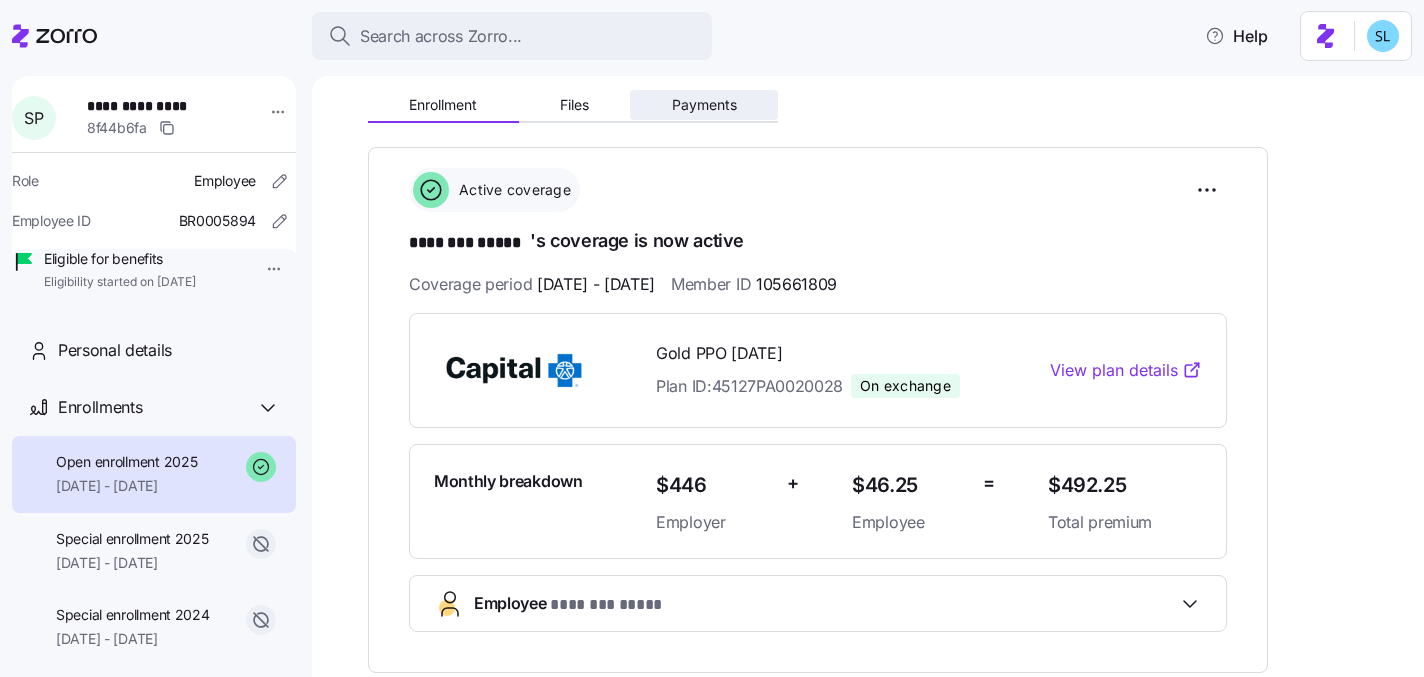 click on "Payments" at bounding box center [704, 105] 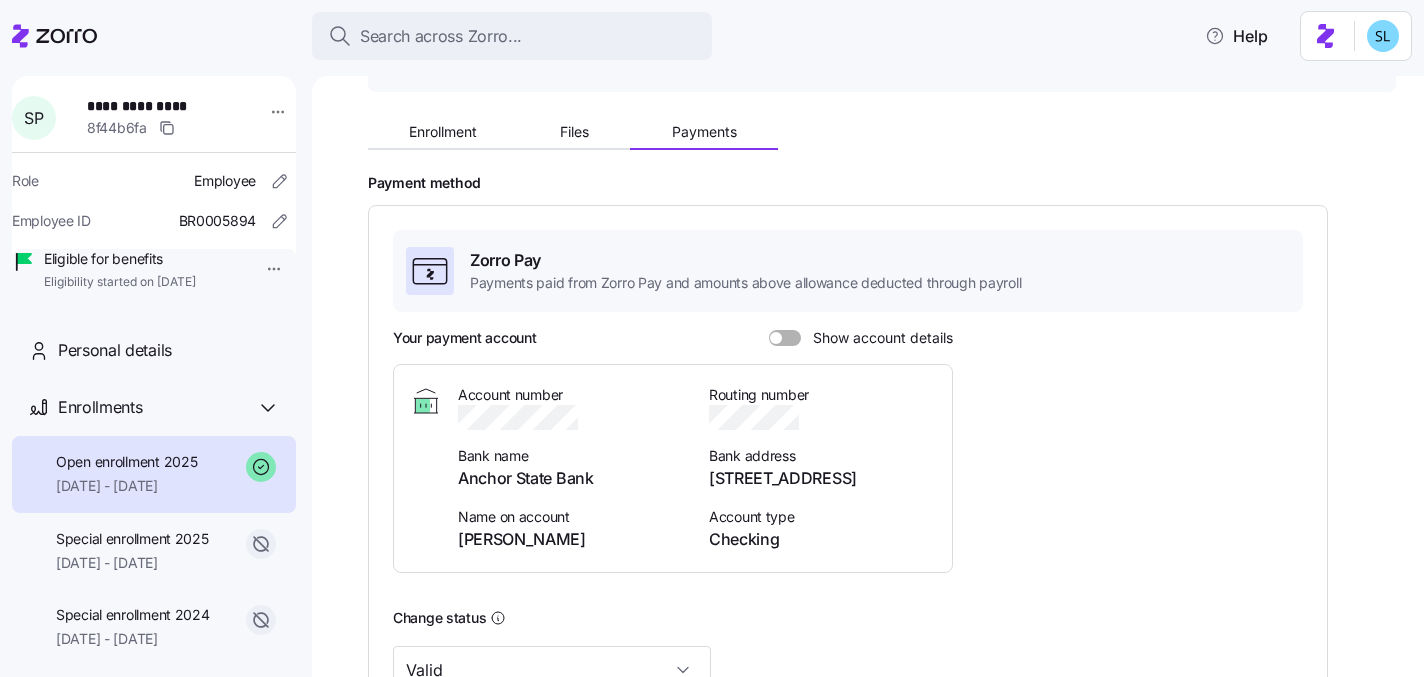 scroll, scrollTop: 0, scrollLeft: 0, axis: both 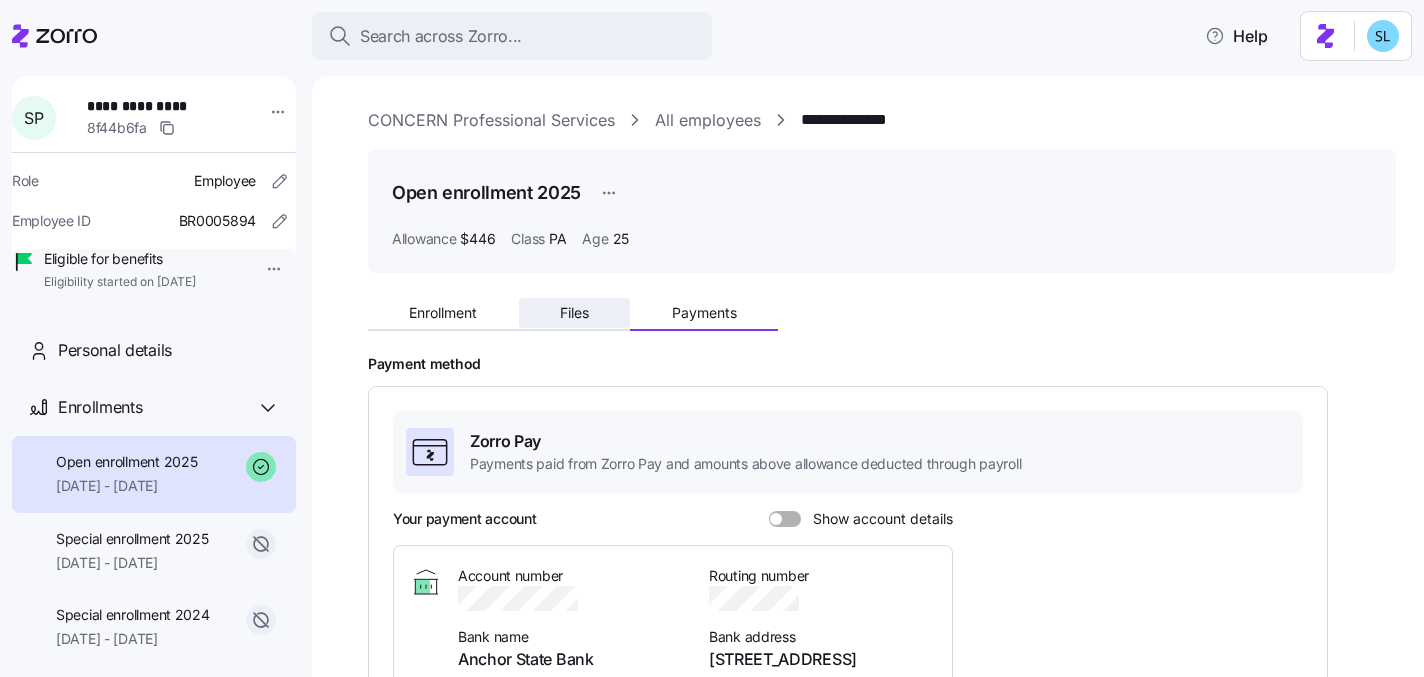 click on "Files" at bounding box center [574, 313] 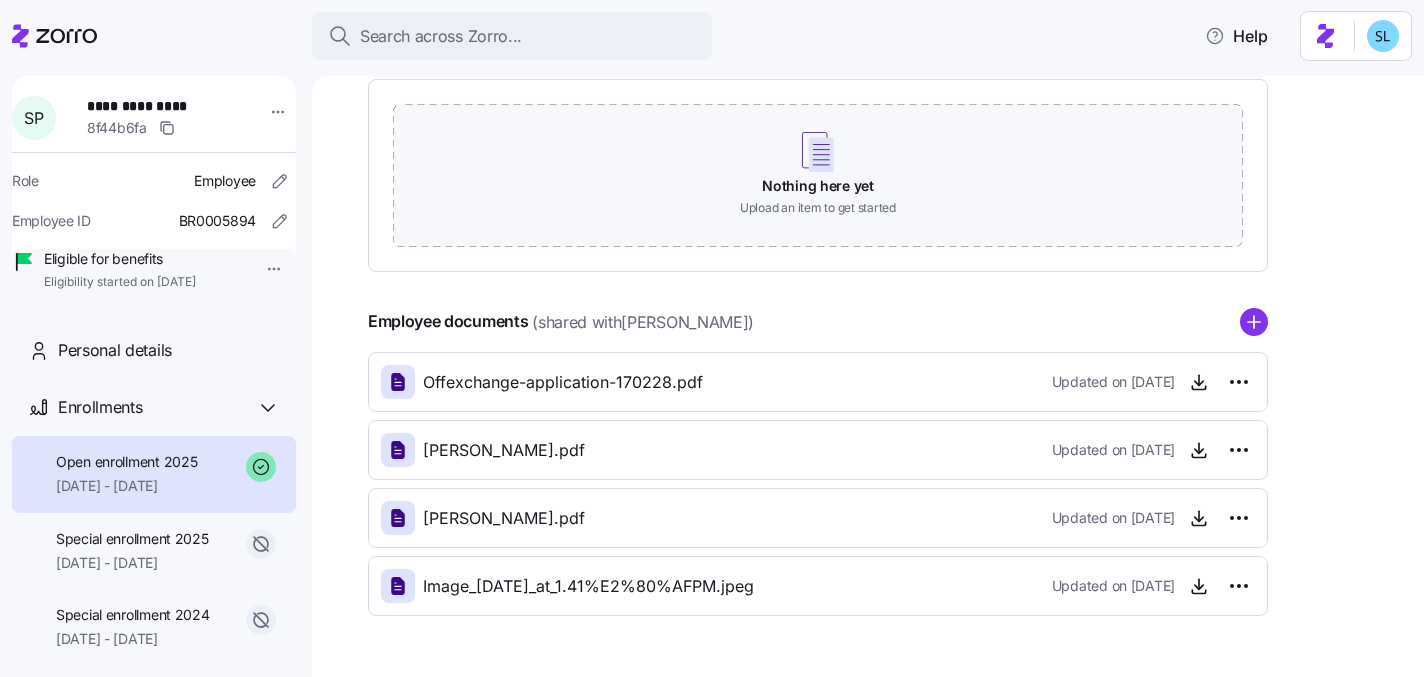 scroll, scrollTop: 379, scrollLeft: 0, axis: vertical 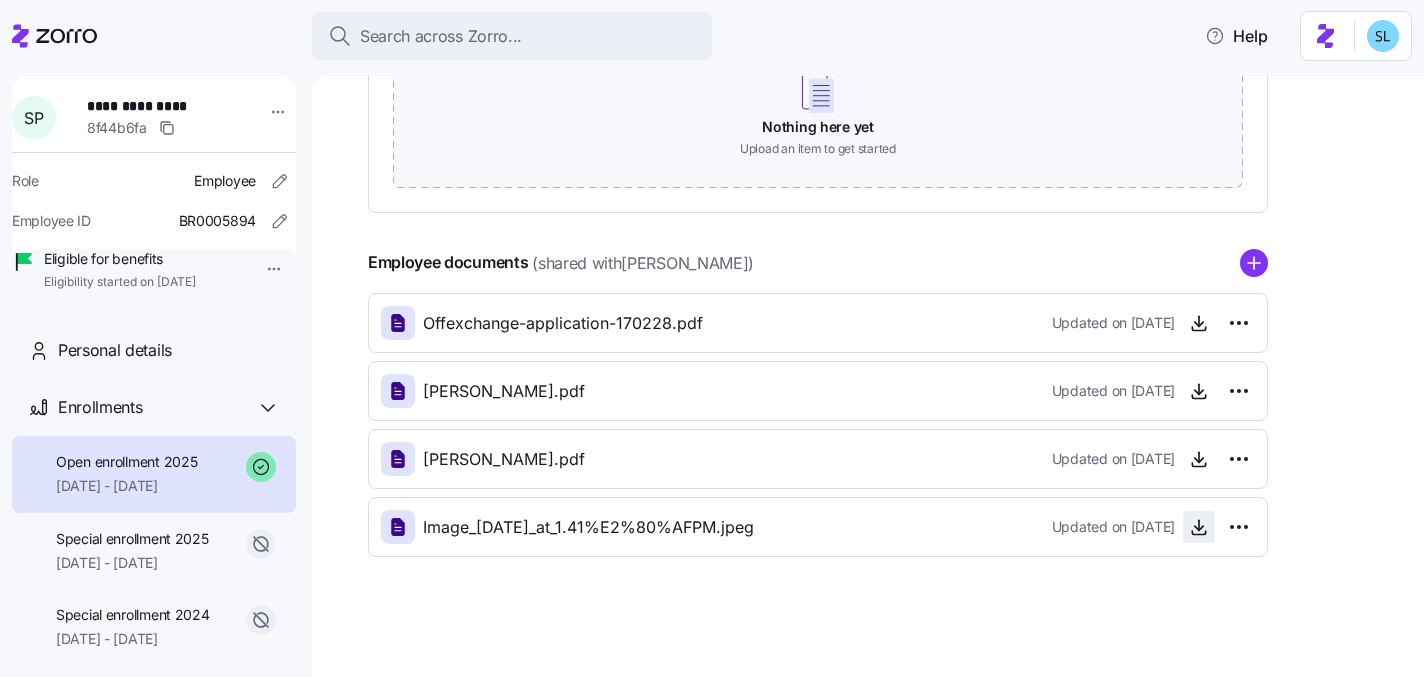 click 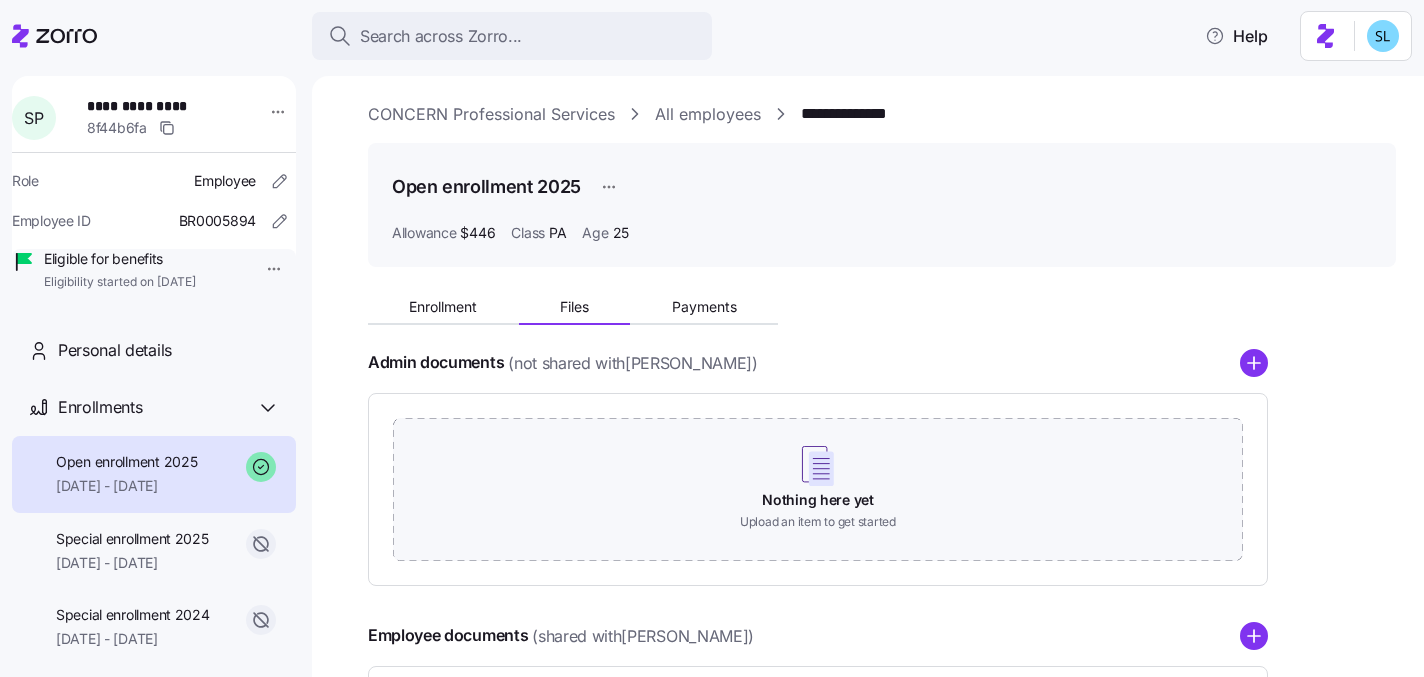 scroll, scrollTop: 0, scrollLeft: 0, axis: both 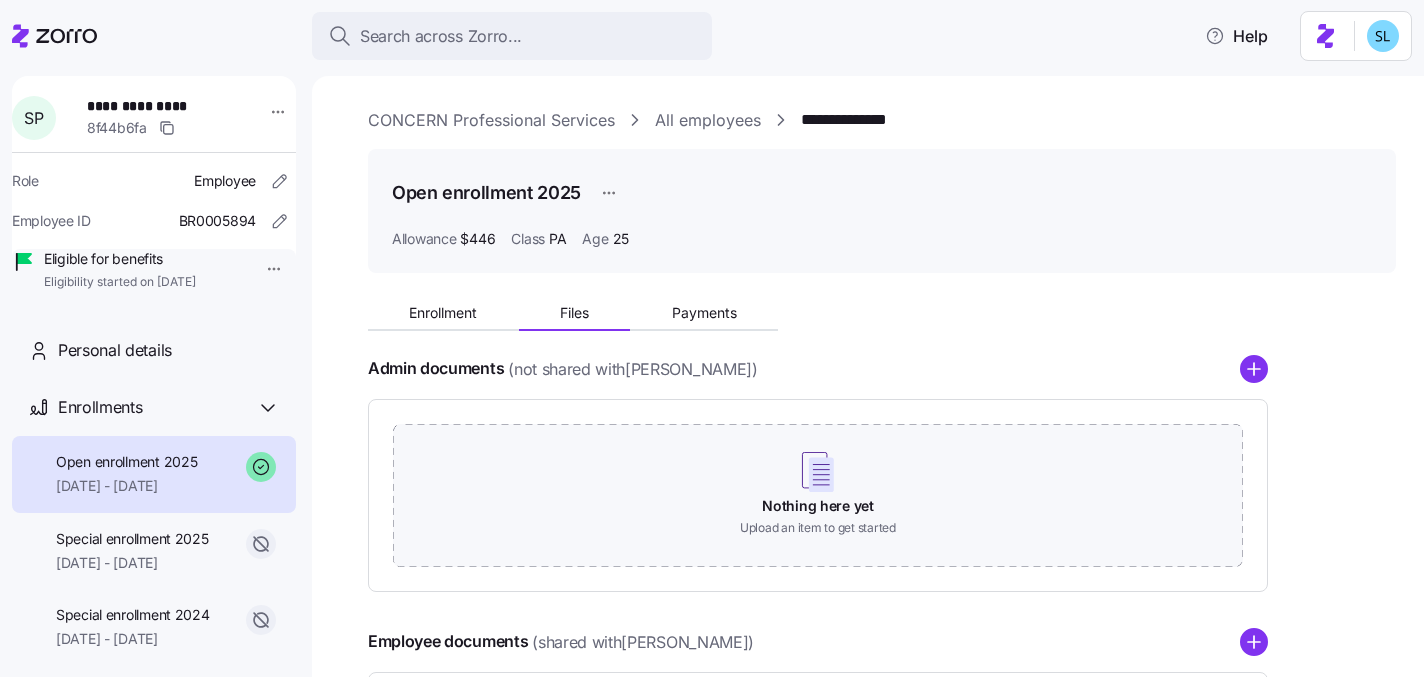 click on "Enrollment Files Payments" at bounding box center [573, 316] 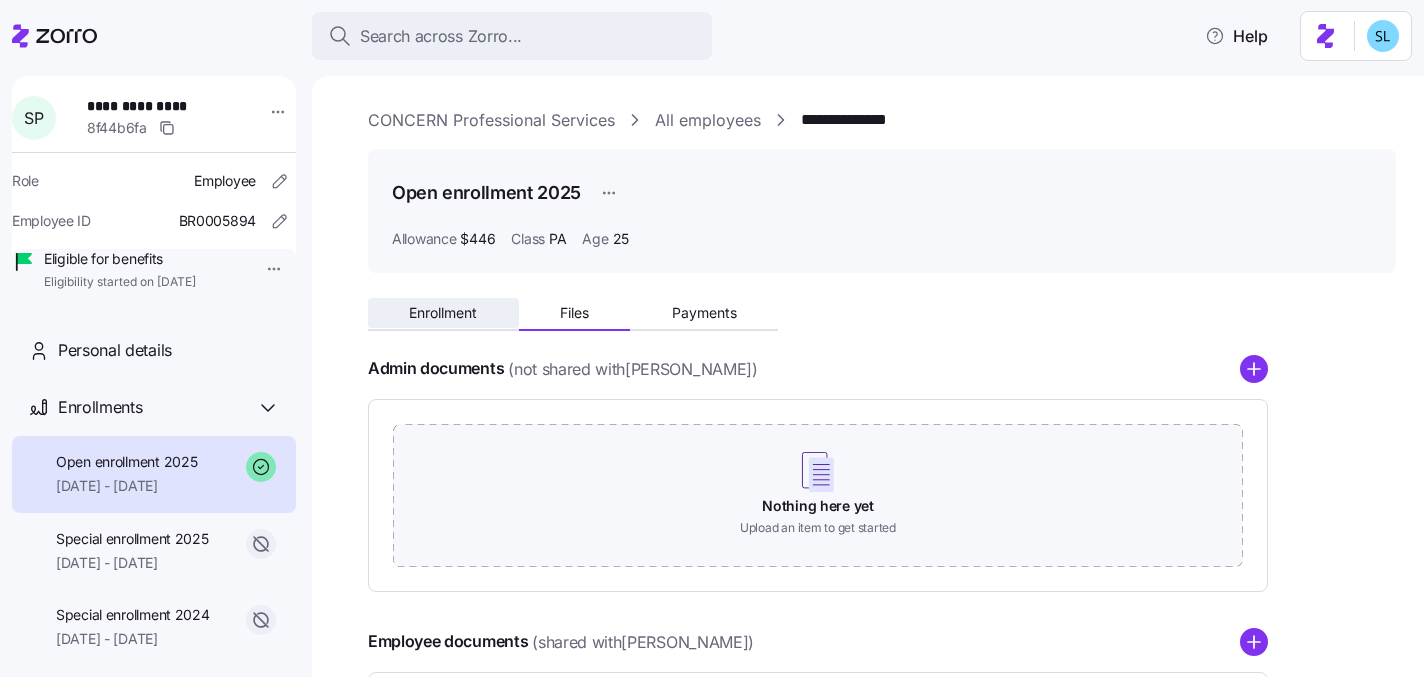 click on "Enrollment" at bounding box center (443, 313) 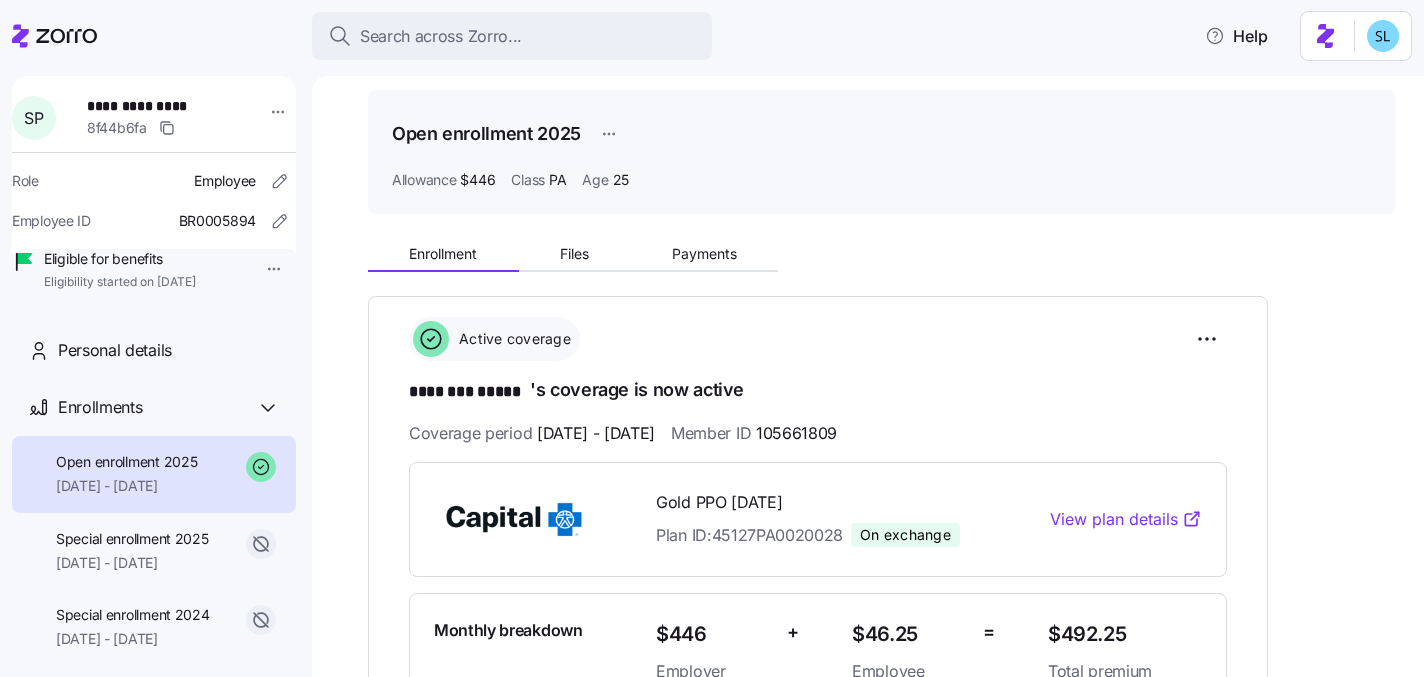 scroll, scrollTop: 11, scrollLeft: 0, axis: vertical 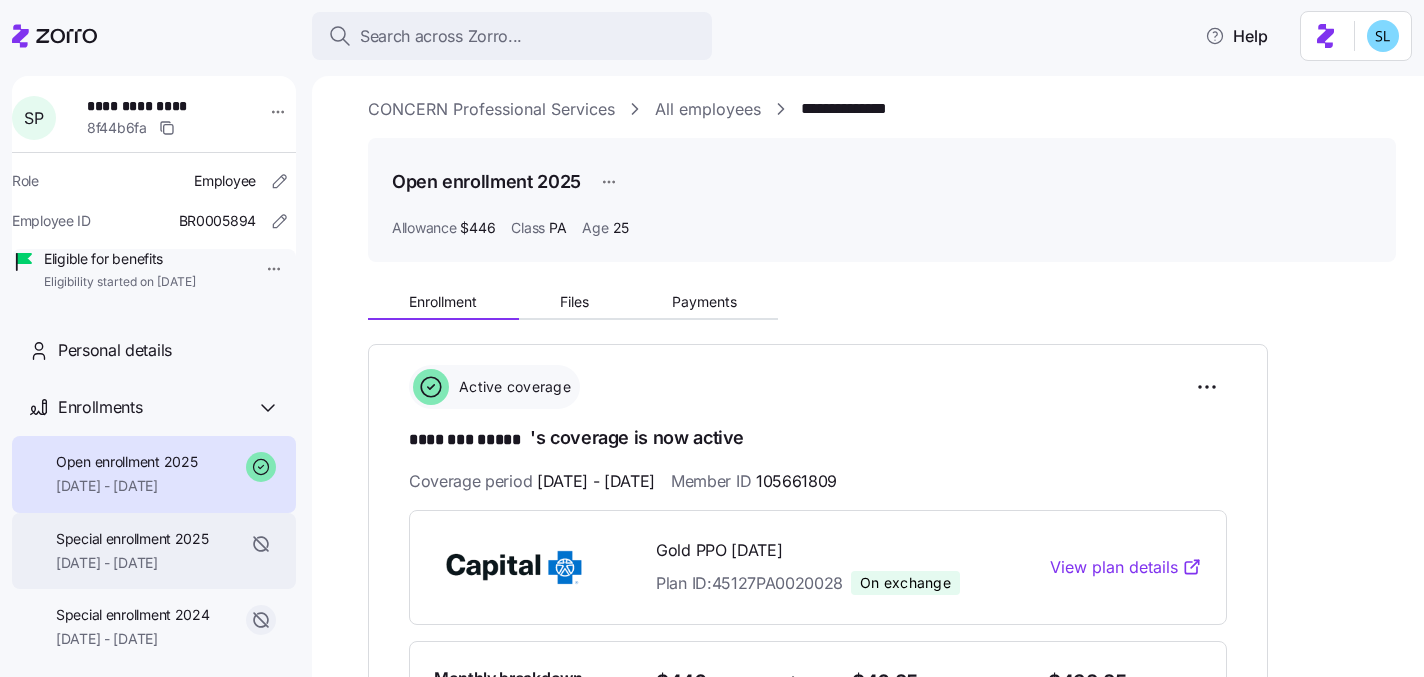 click on "01/01/2025 - 01/31/2025" at bounding box center (132, 563) 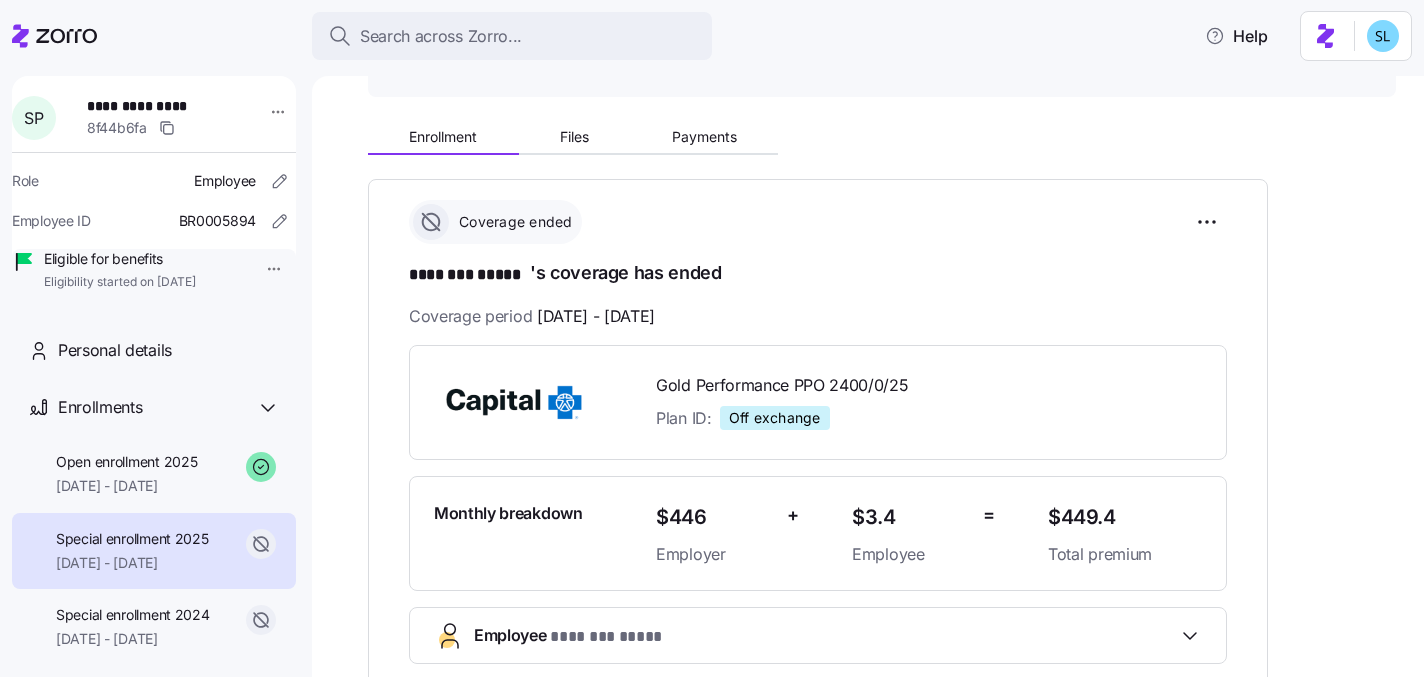 scroll, scrollTop: 191, scrollLeft: 0, axis: vertical 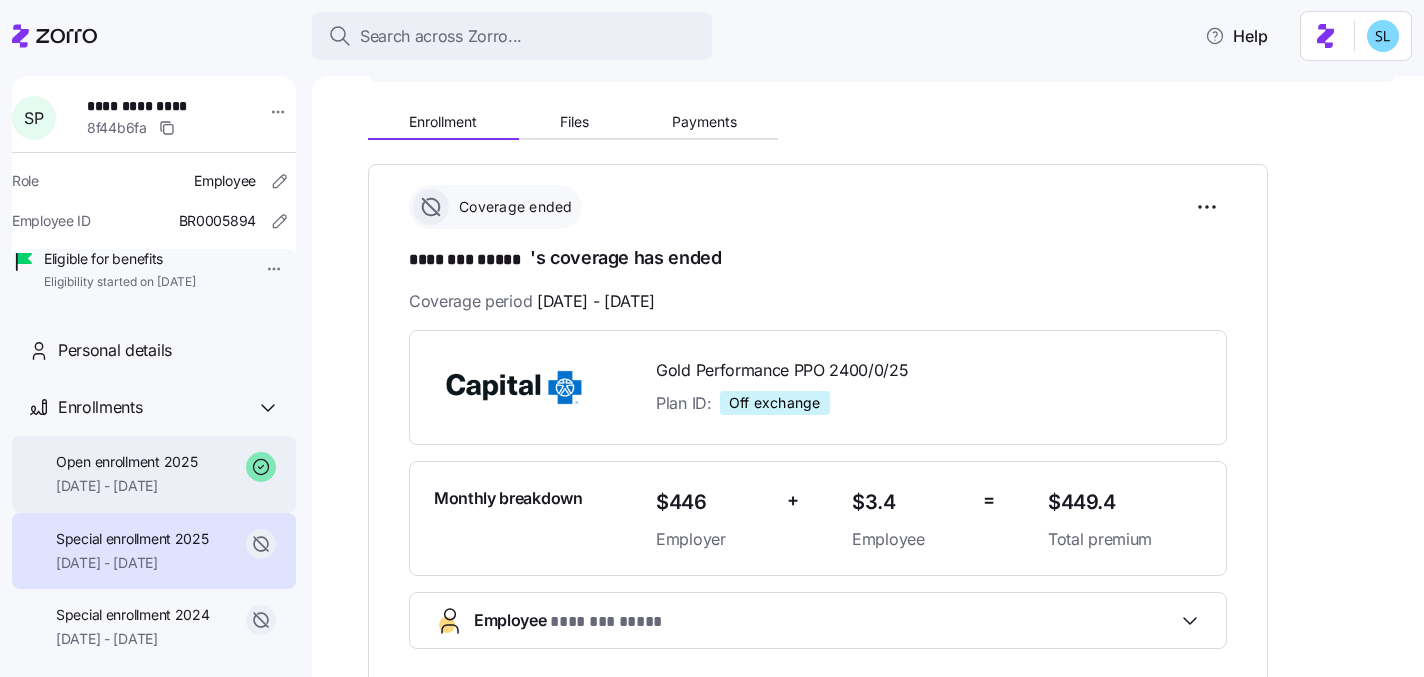 click on "[DATE] - [DATE]" at bounding box center (126, 486) 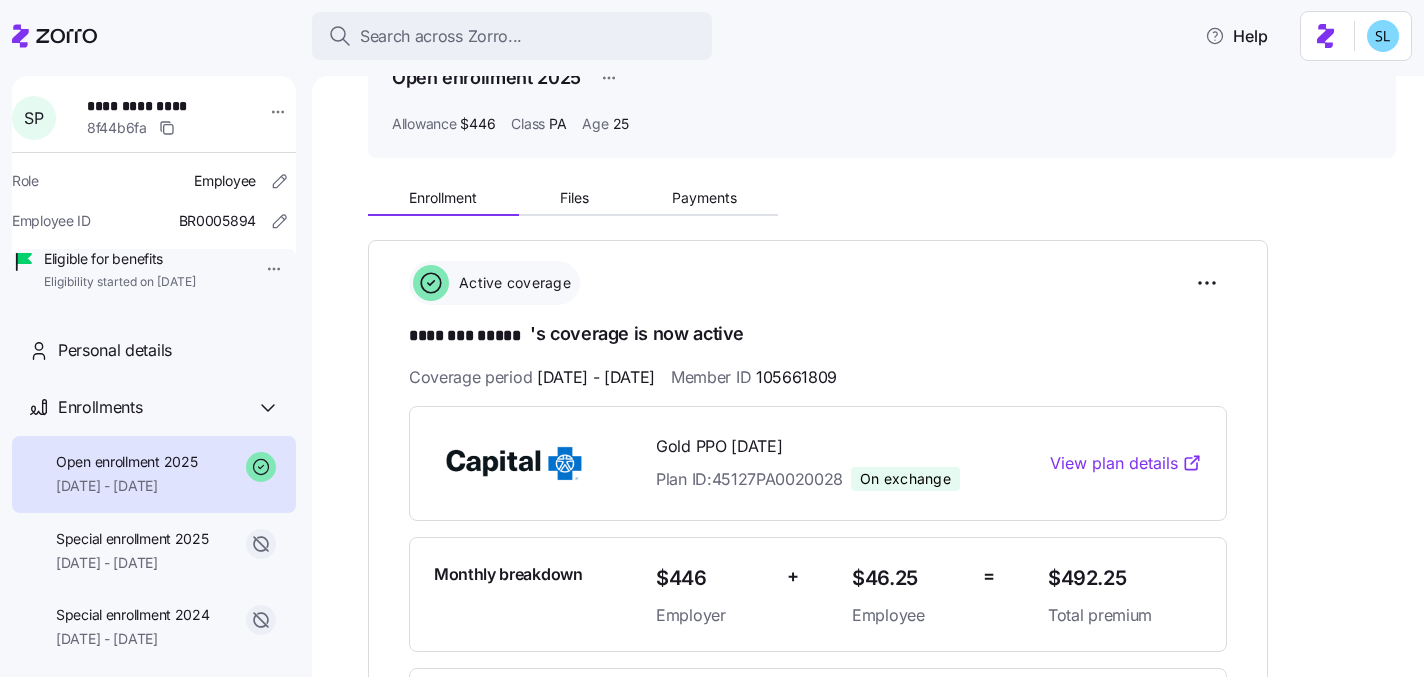 scroll, scrollTop: 0, scrollLeft: 0, axis: both 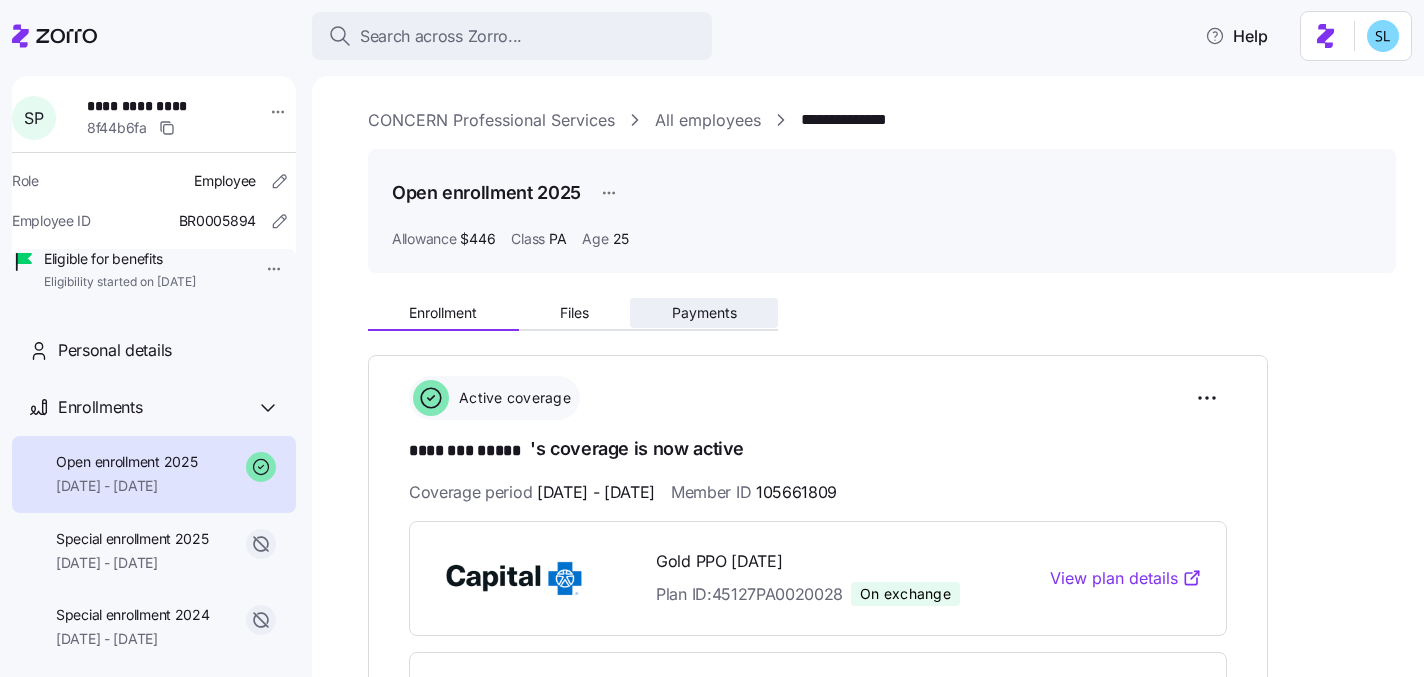 click on "Payments" at bounding box center (704, 313) 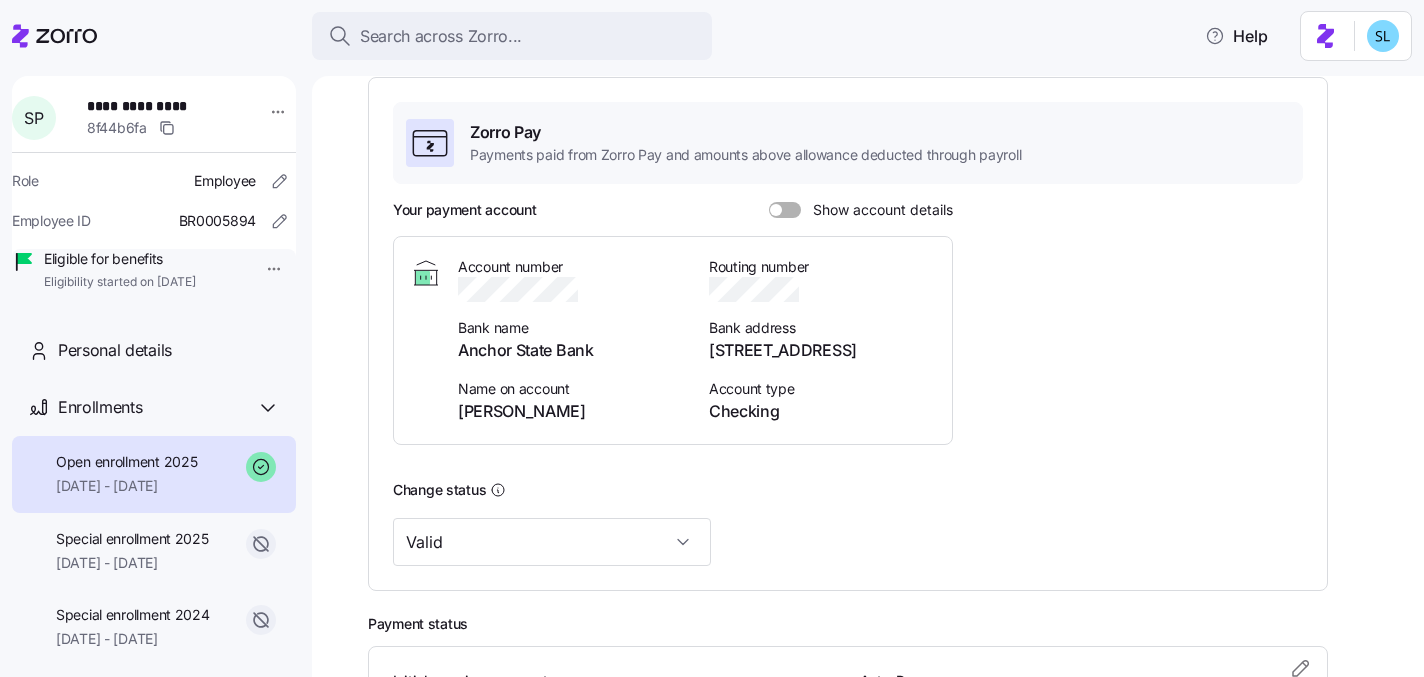 scroll, scrollTop: 515, scrollLeft: 0, axis: vertical 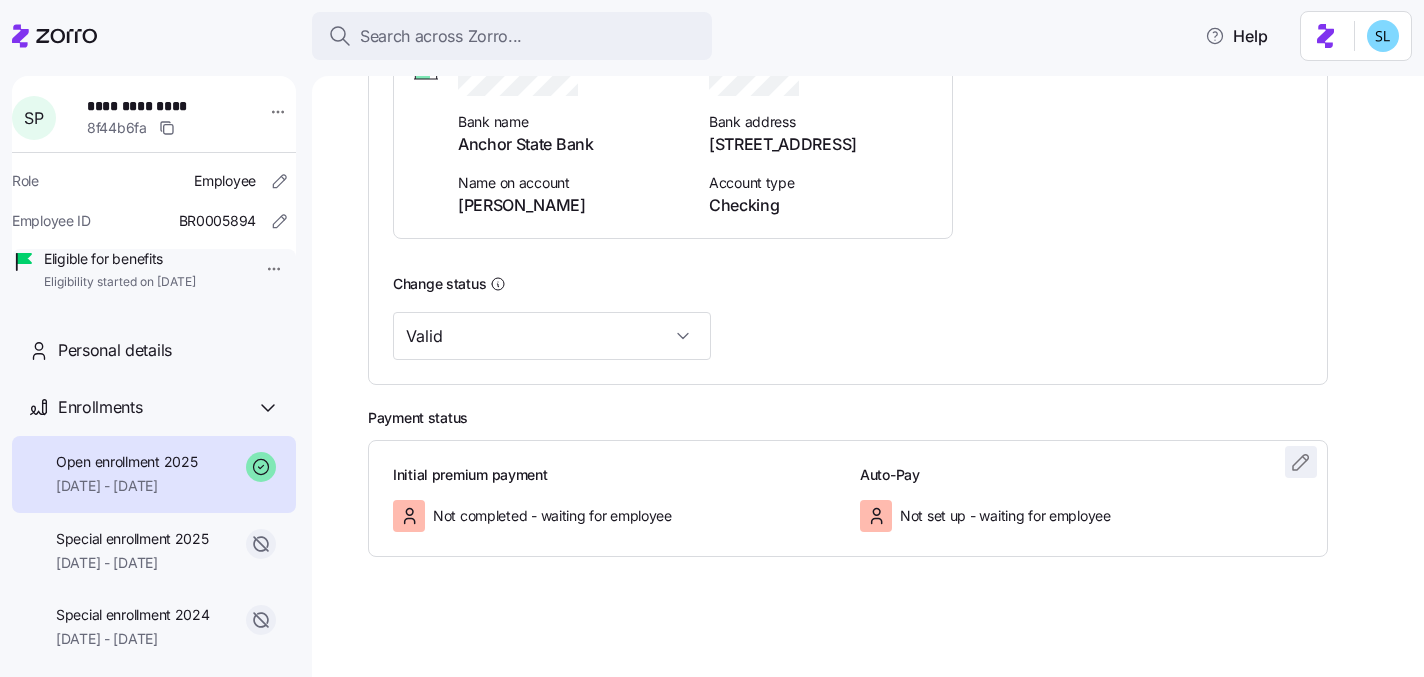 click 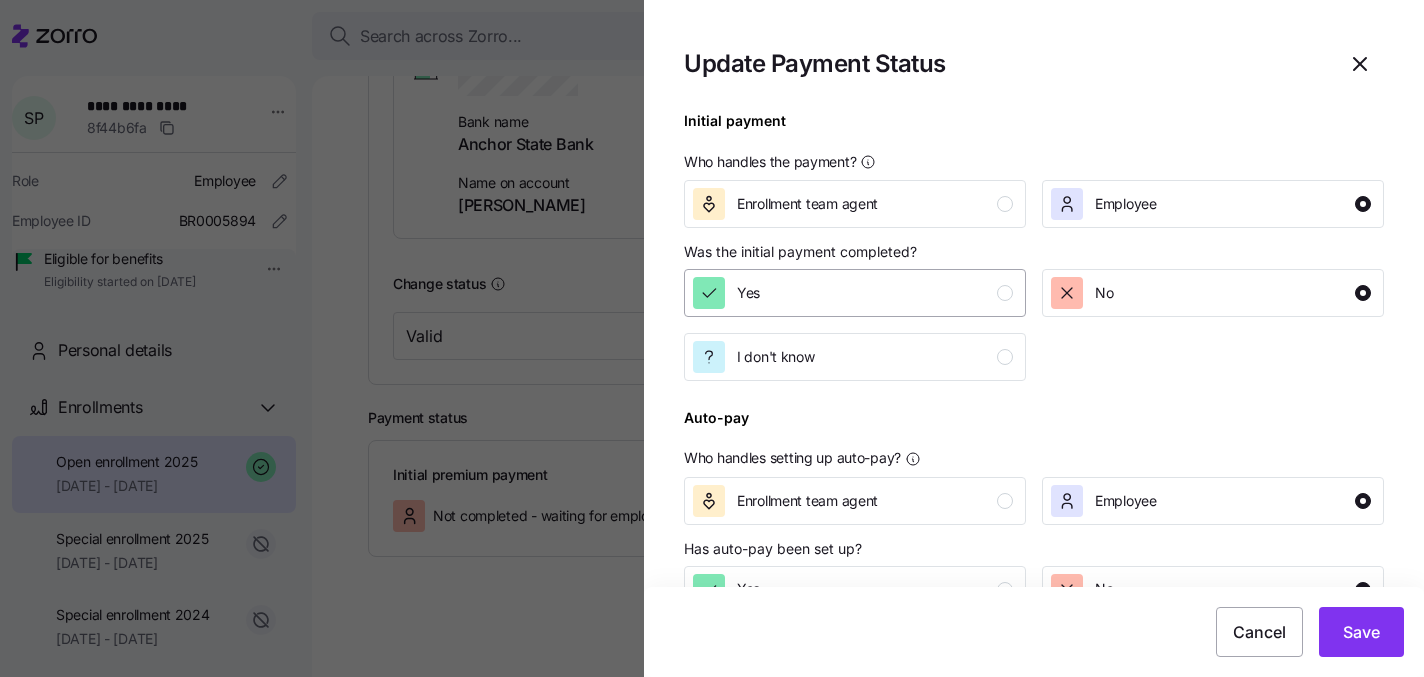 click on "Yes" at bounding box center (853, 293) 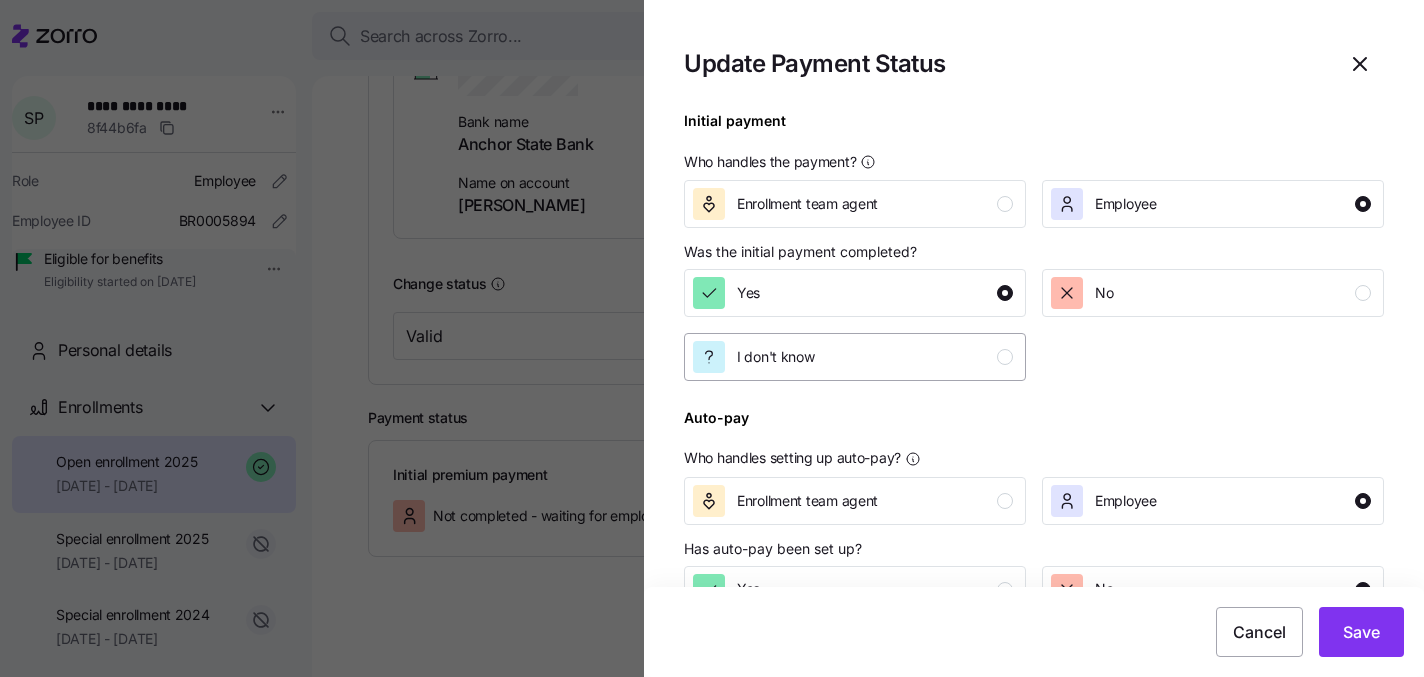 scroll, scrollTop: 41, scrollLeft: 0, axis: vertical 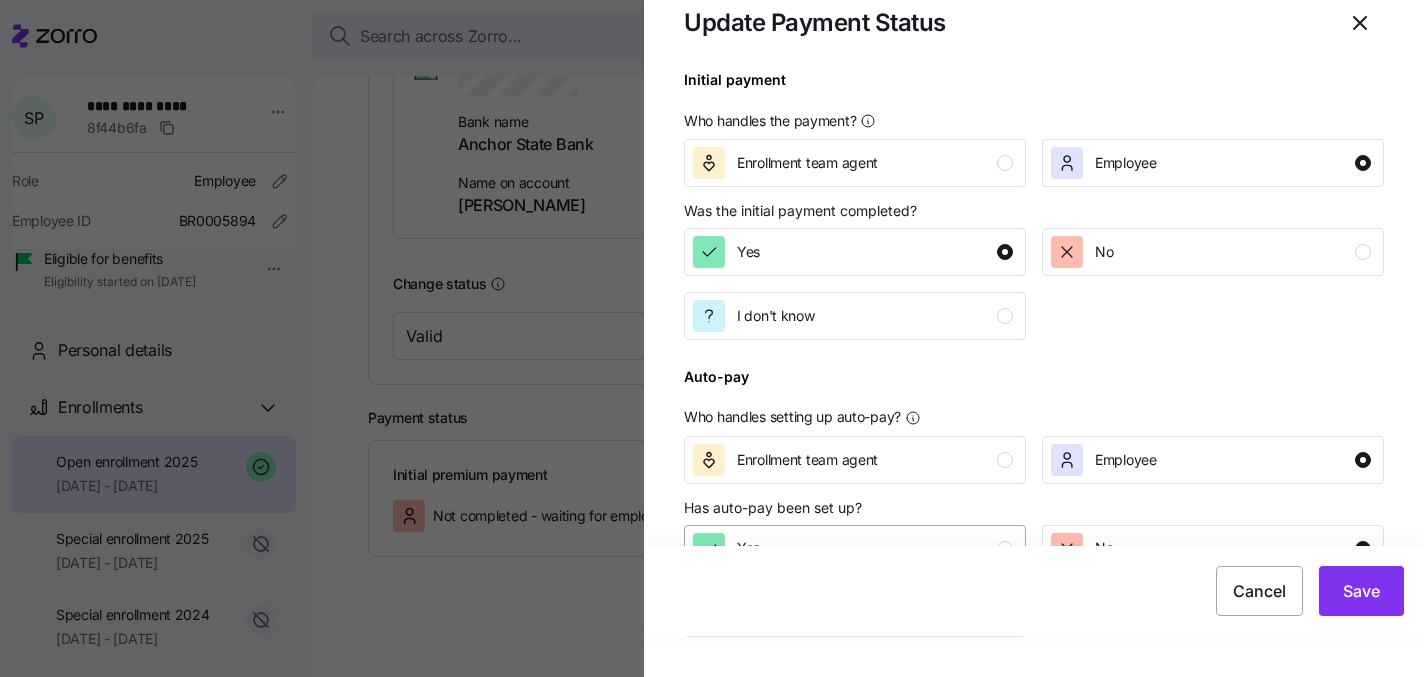 click on "Yes" at bounding box center [853, 549] 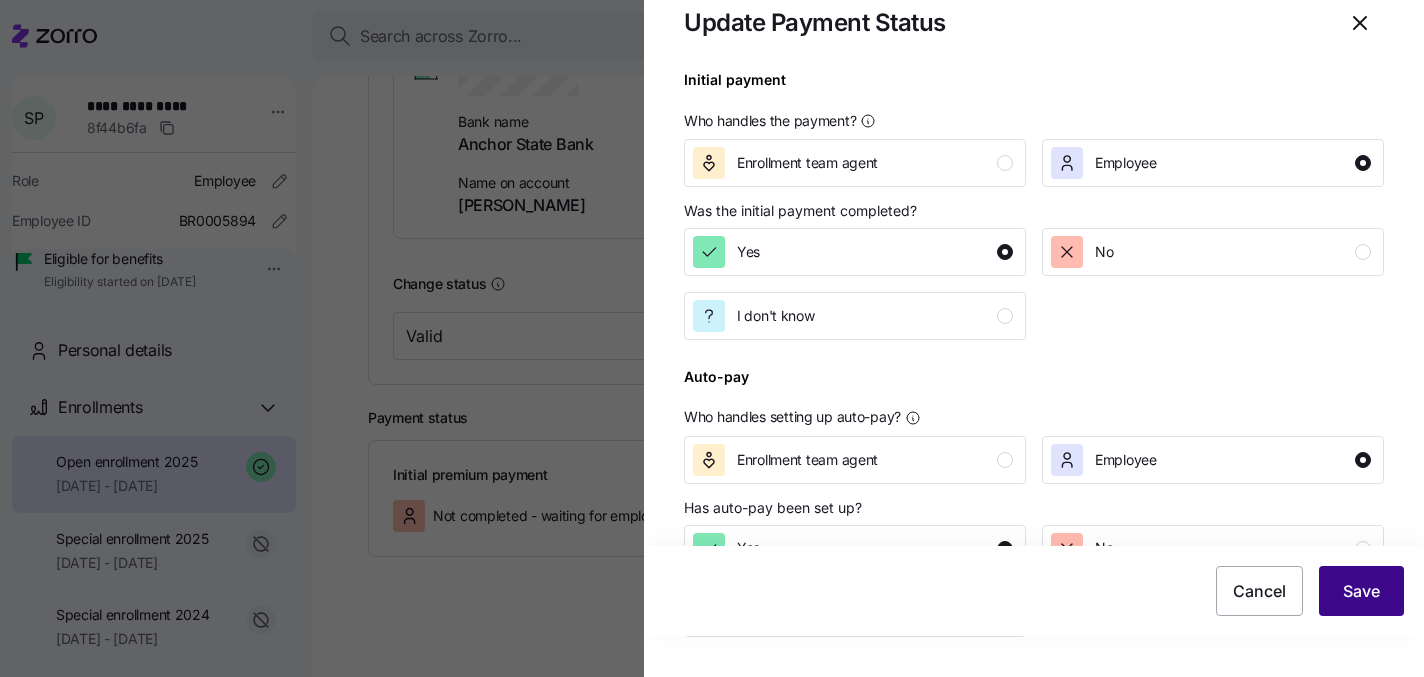 click on "Save" at bounding box center (1361, 591) 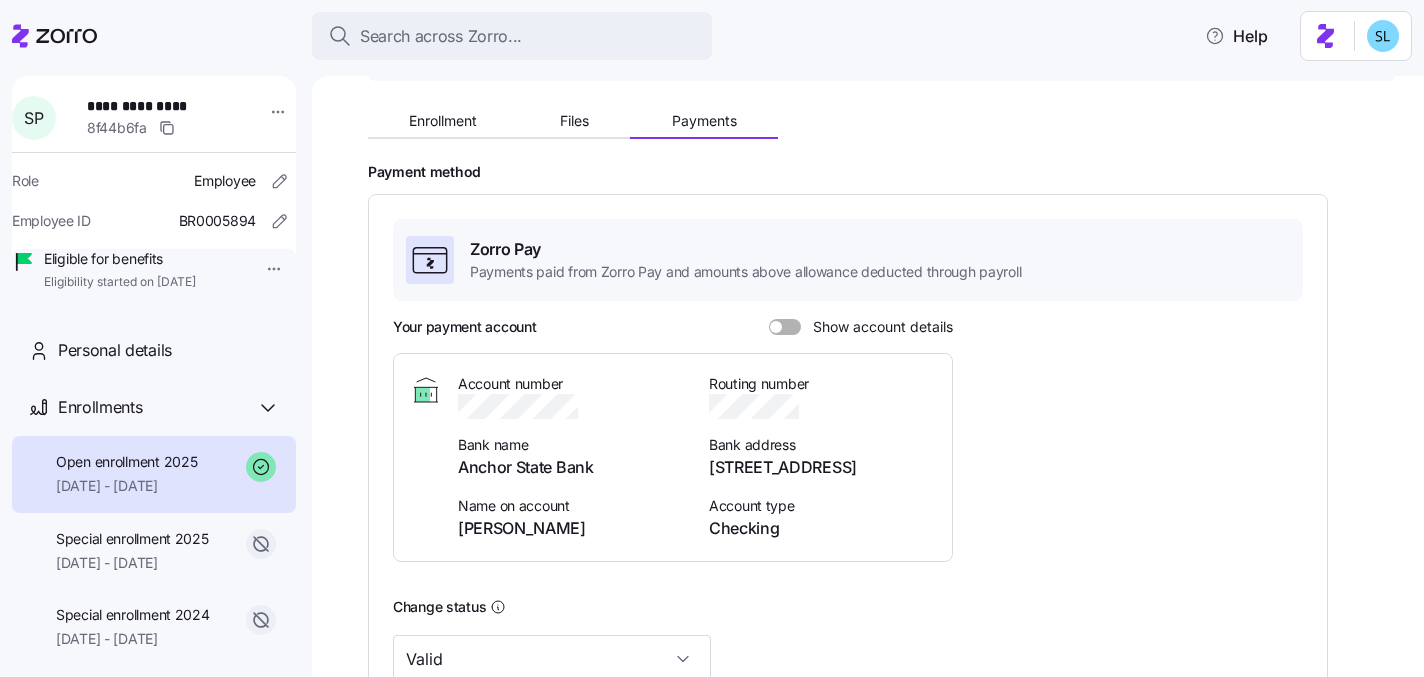 scroll, scrollTop: 195, scrollLeft: 0, axis: vertical 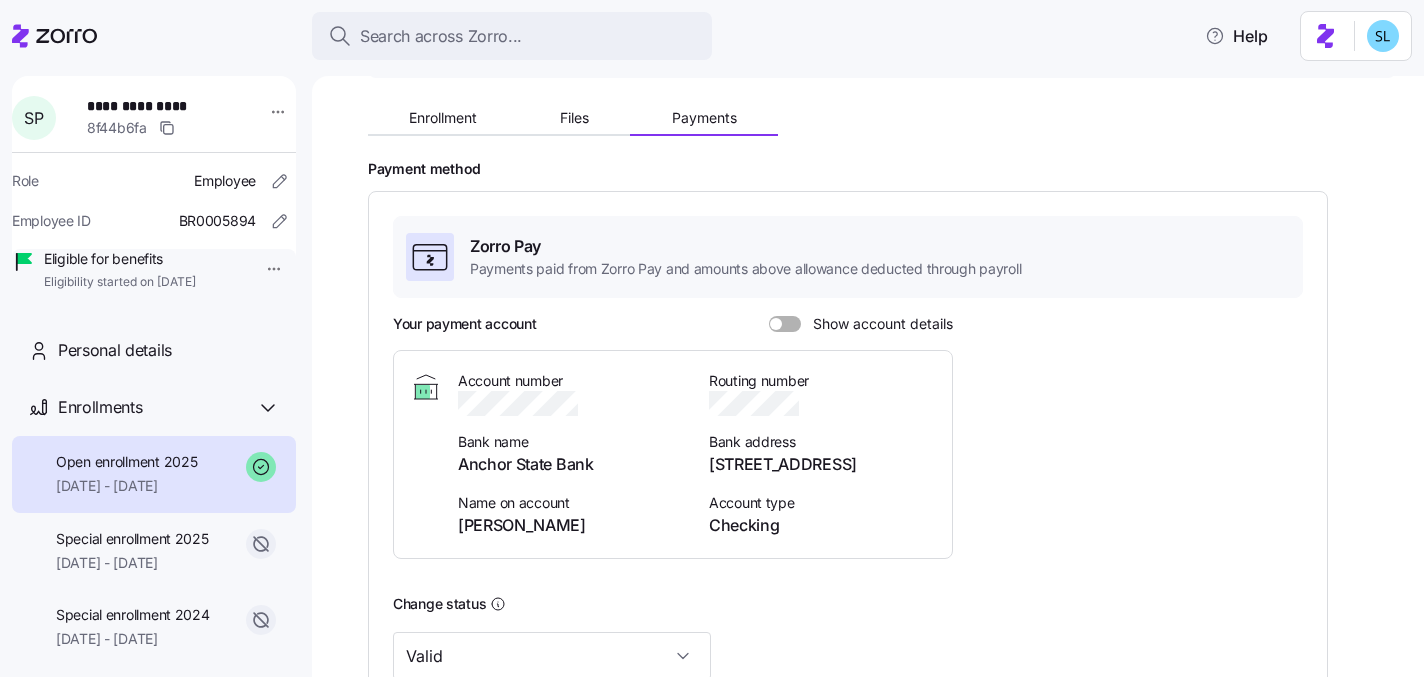 click at bounding box center [792, 324] 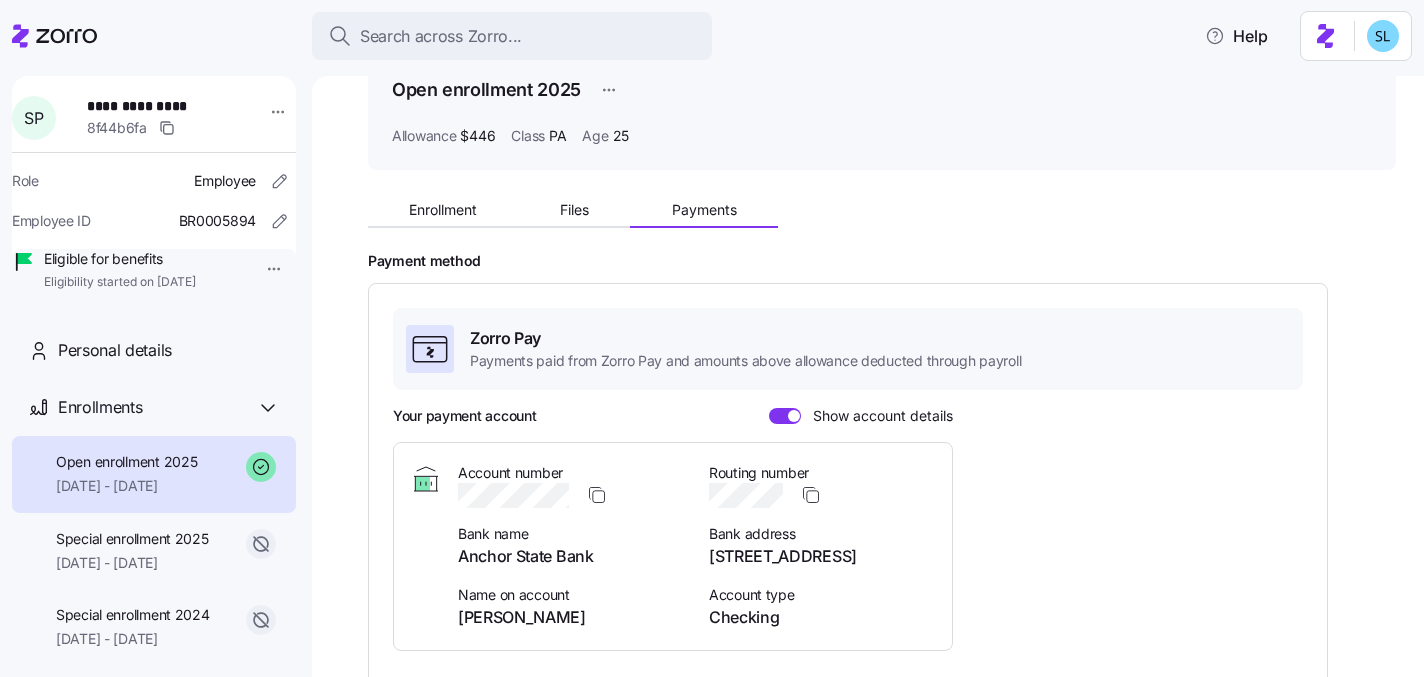 scroll, scrollTop: 0, scrollLeft: 0, axis: both 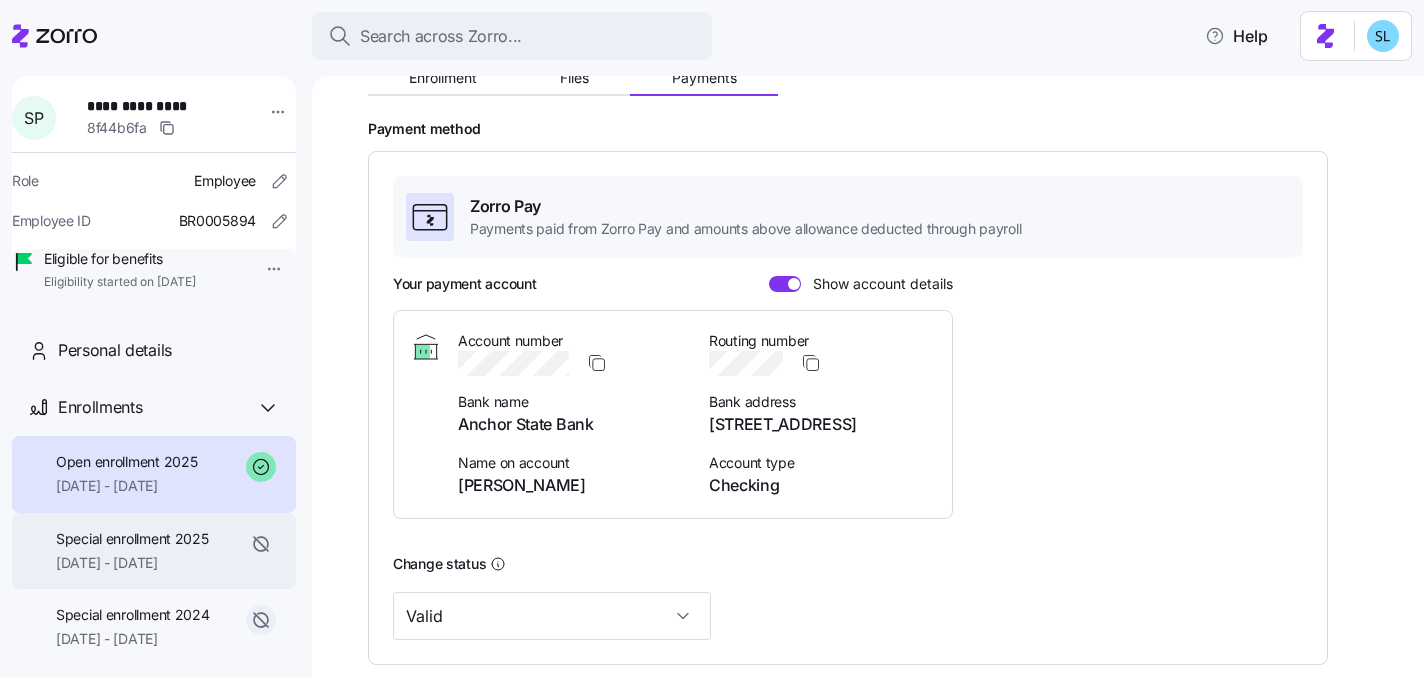 click on "01/01/2025 - 01/31/2025" at bounding box center (132, 563) 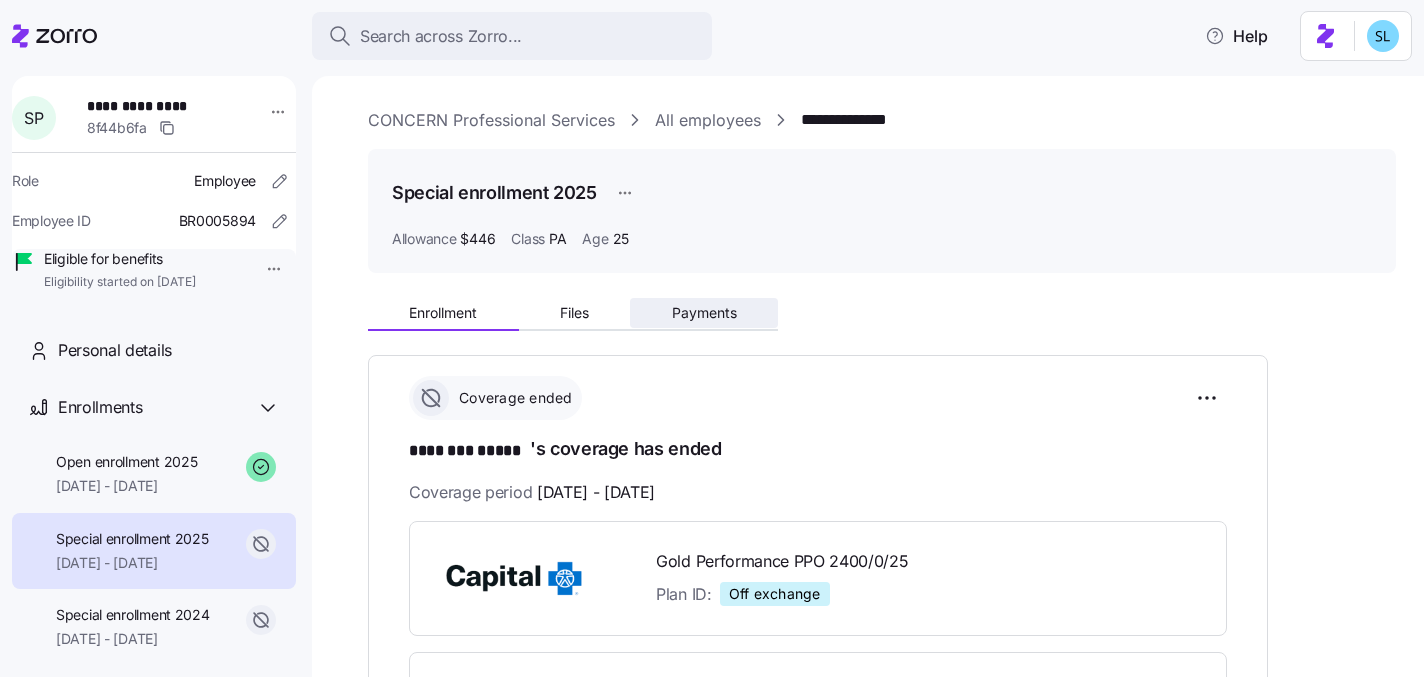 click on "Payments" at bounding box center (704, 313) 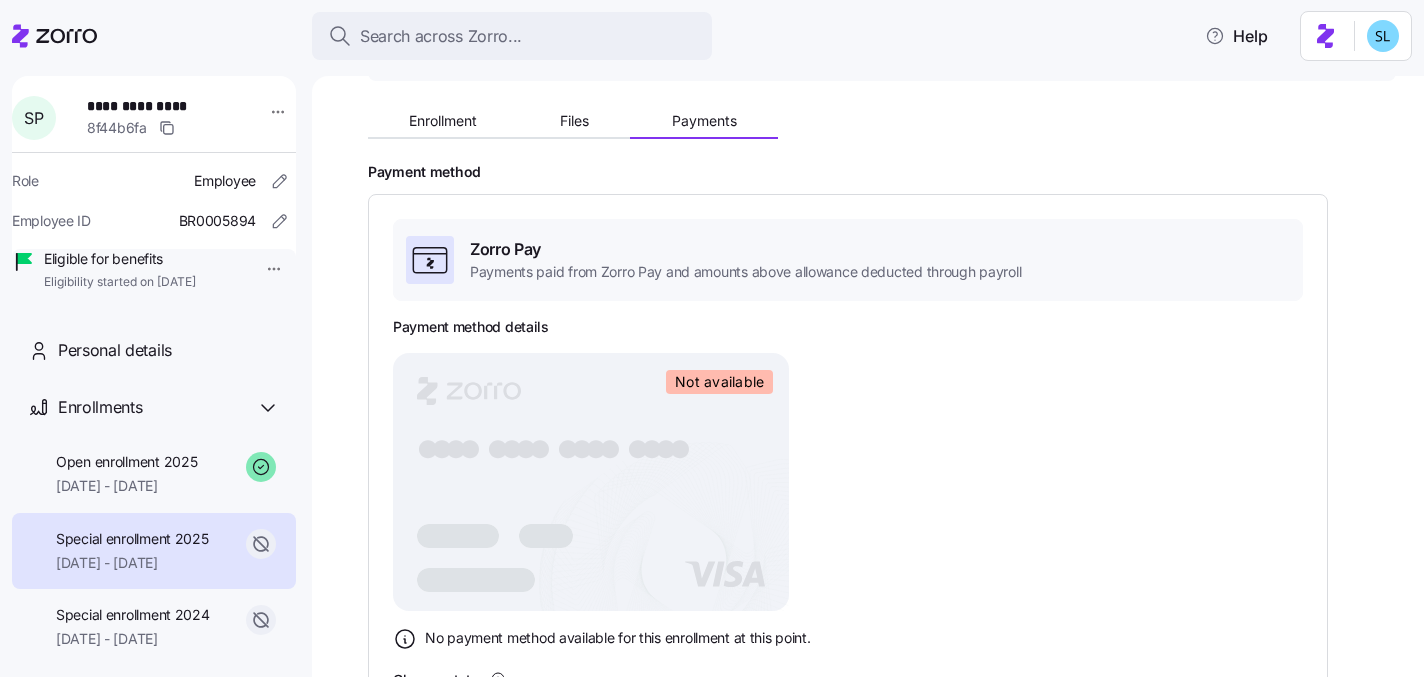 scroll, scrollTop: 309, scrollLeft: 0, axis: vertical 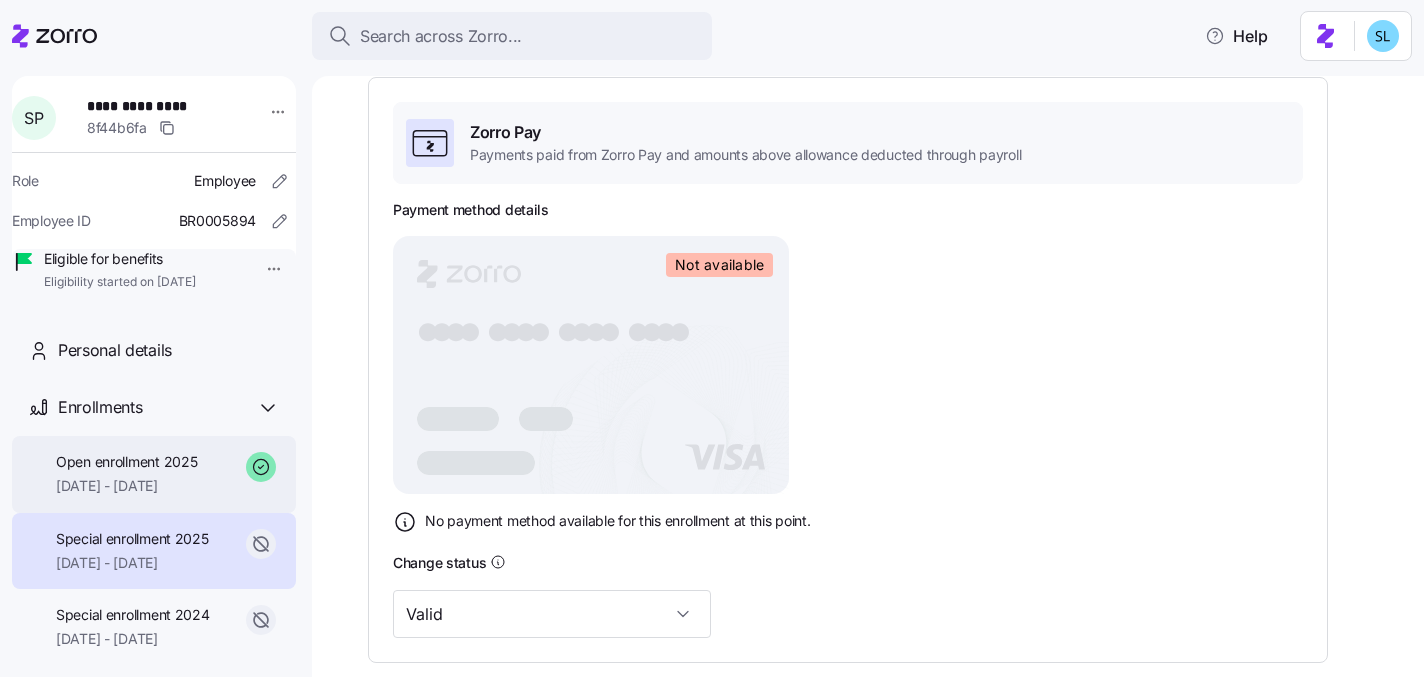 click on "[DATE] - [DATE]" at bounding box center (126, 486) 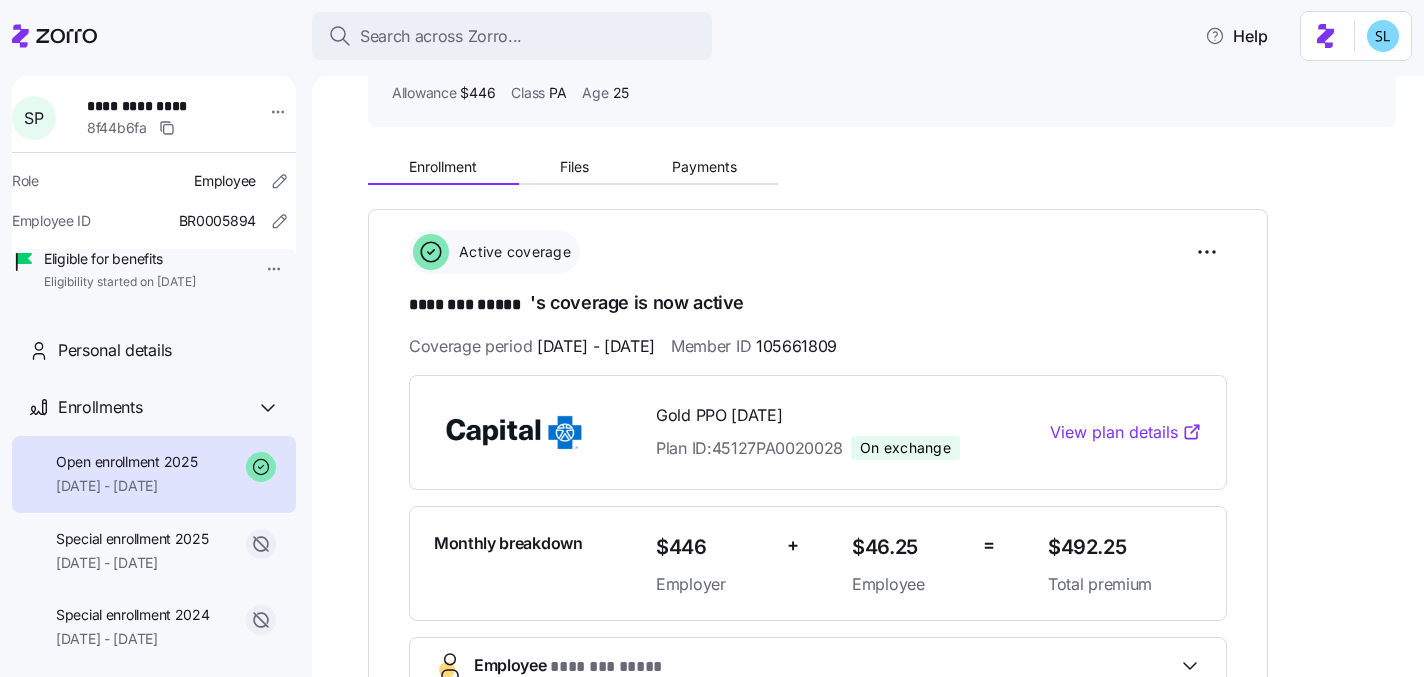 scroll, scrollTop: 195, scrollLeft: 0, axis: vertical 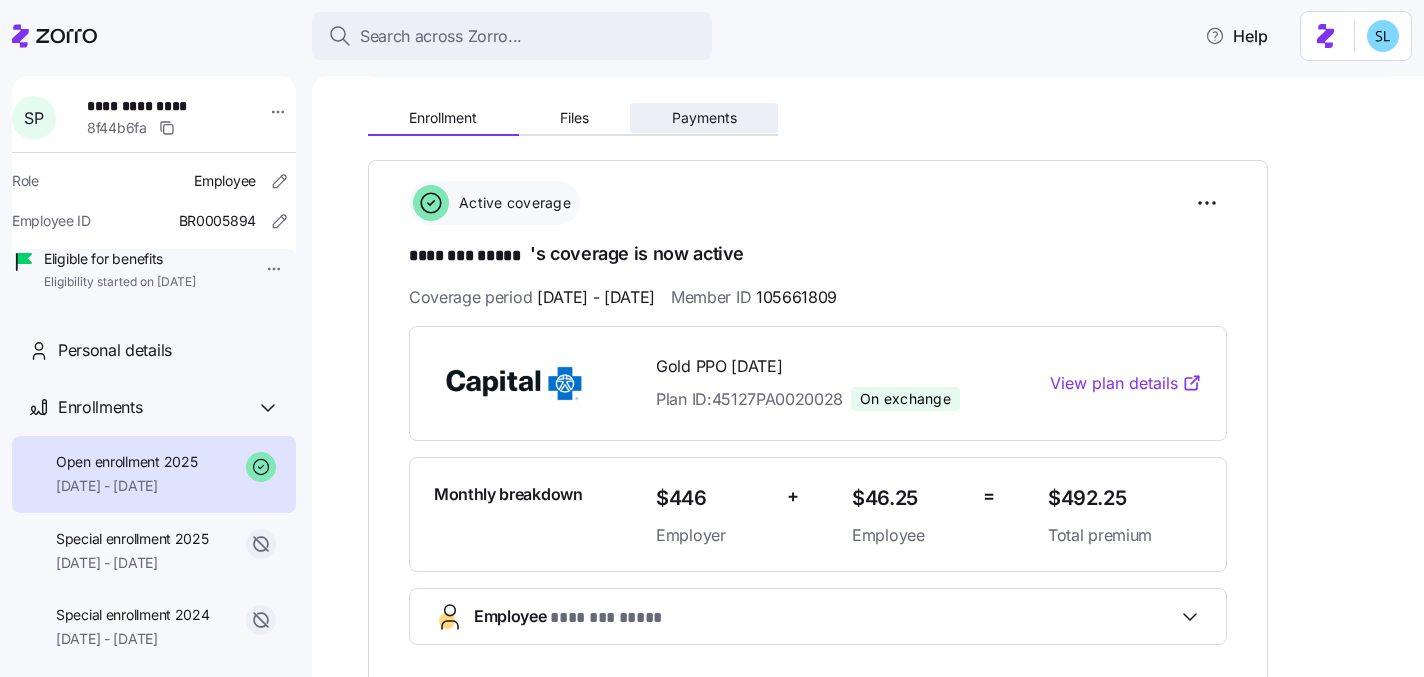 click on "Payments" at bounding box center [704, 118] 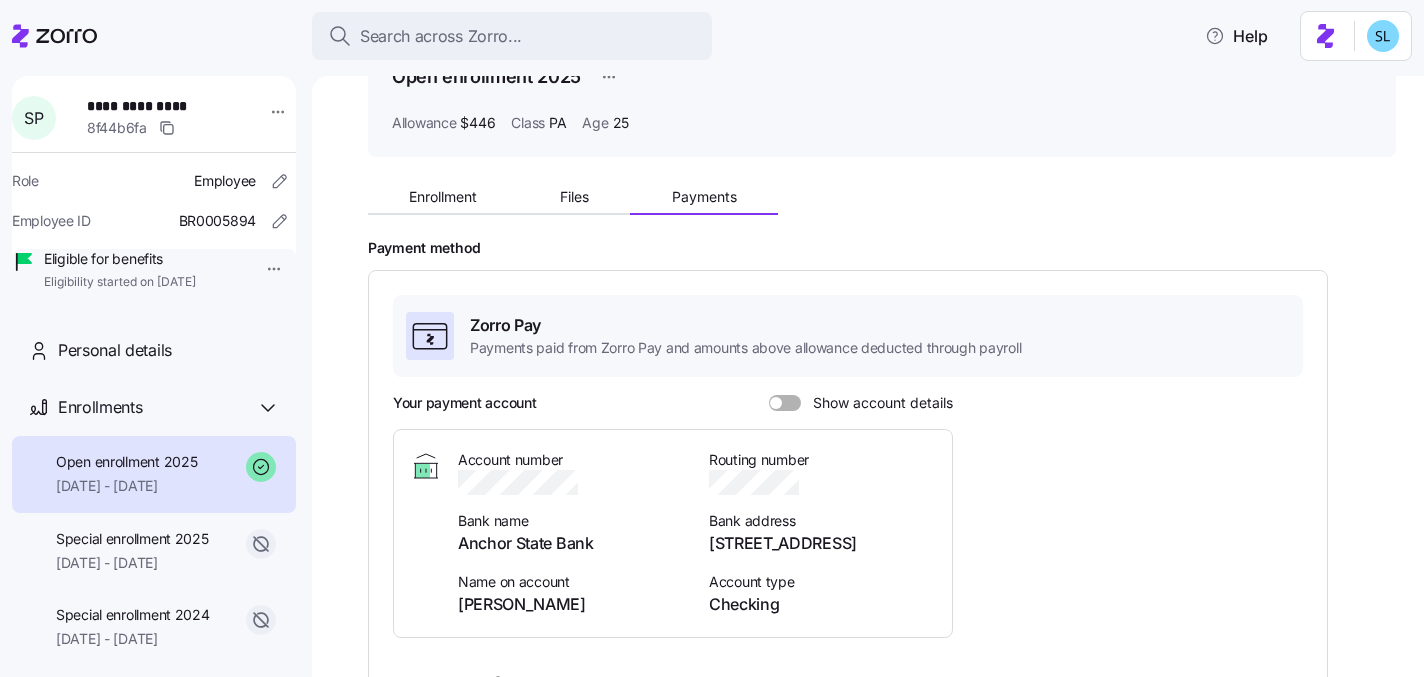 scroll, scrollTop: 141, scrollLeft: 0, axis: vertical 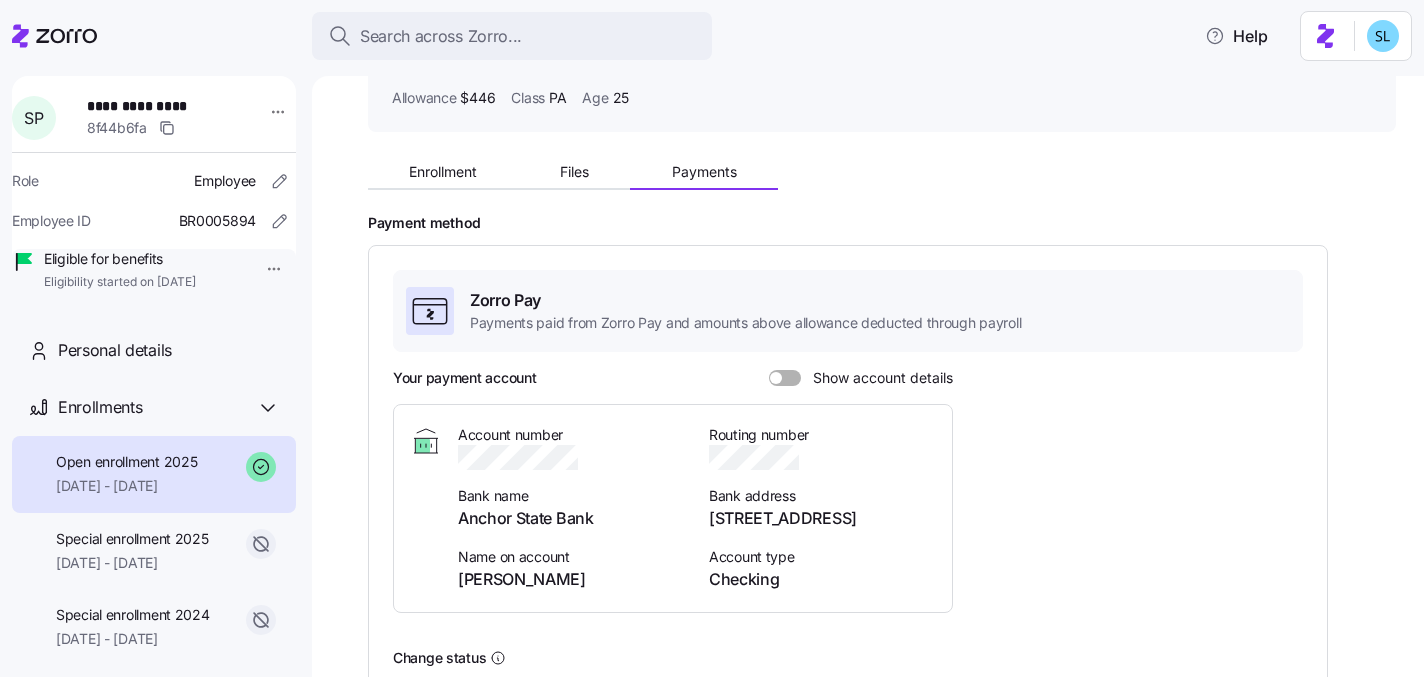 click on "Your payment account Show account details" at bounding box center [673, 378] 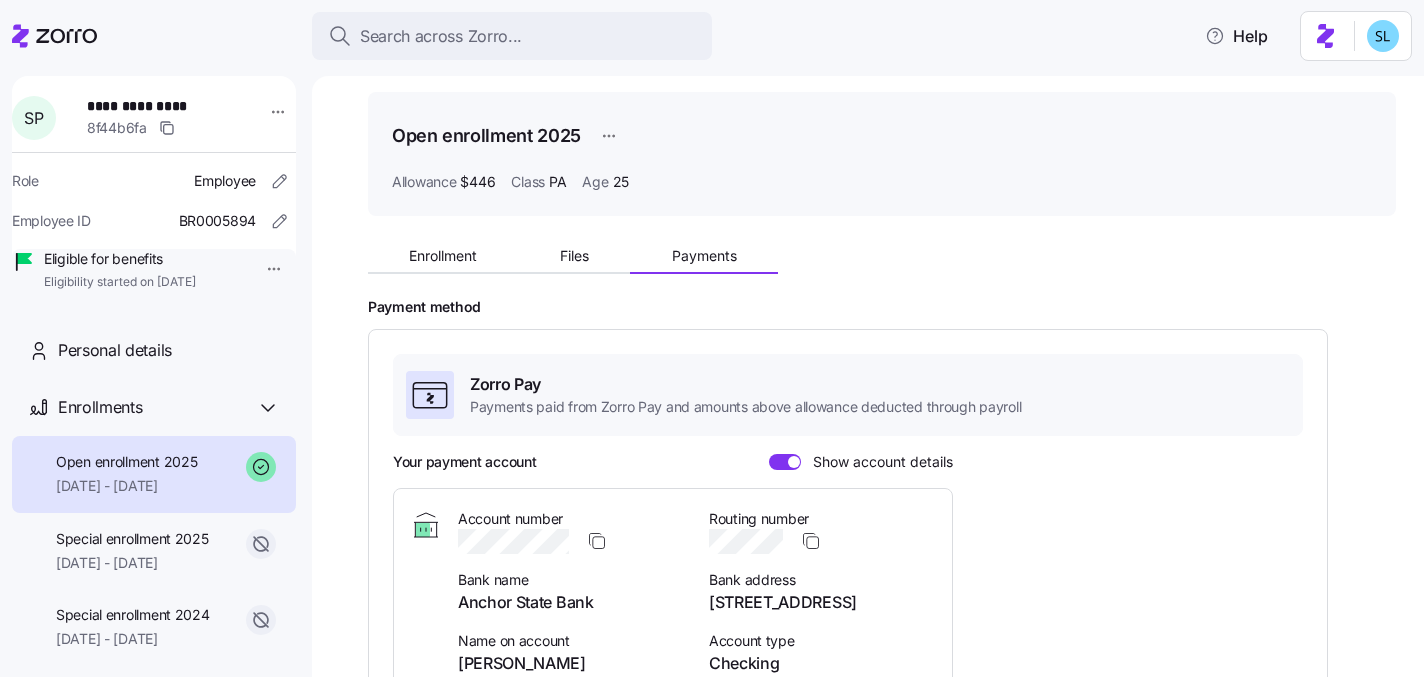 scroll, scrollTop: 0, scrollLeft: 0, axis: both 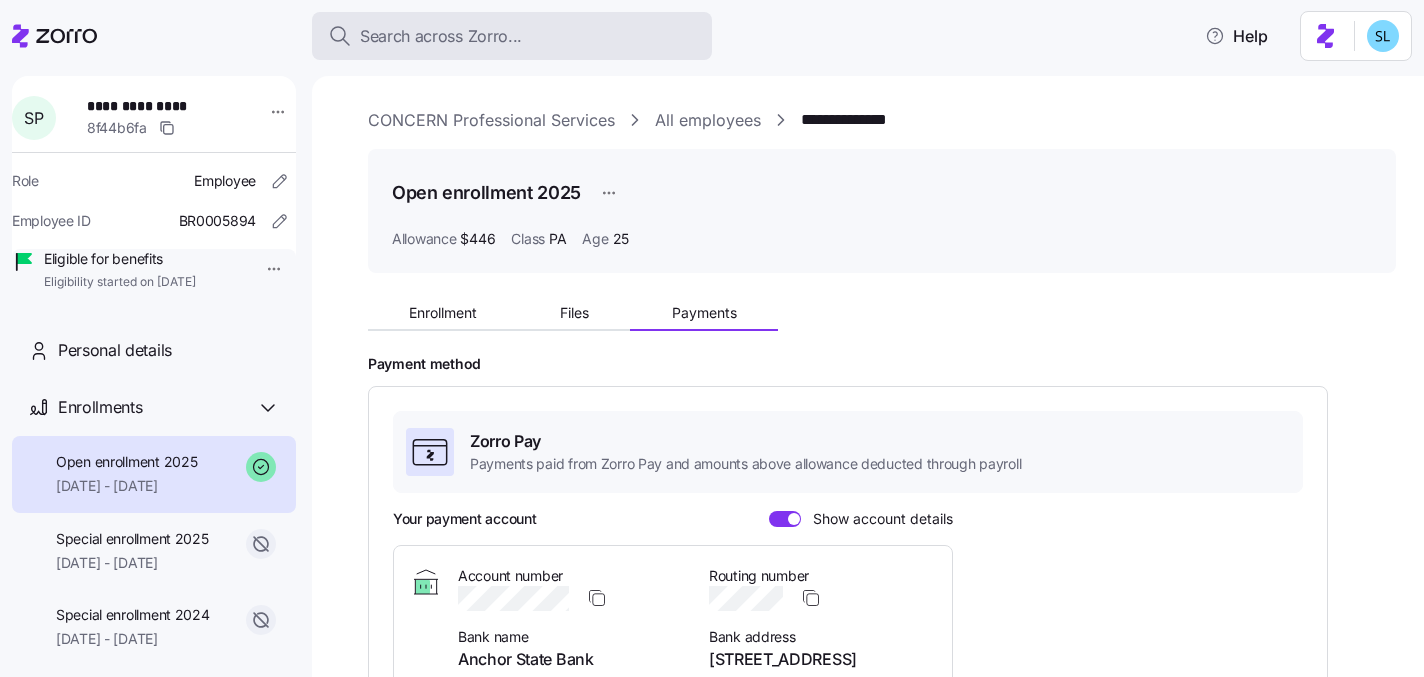 click on "Search across Zorro..." at bounding box center (512, 36) 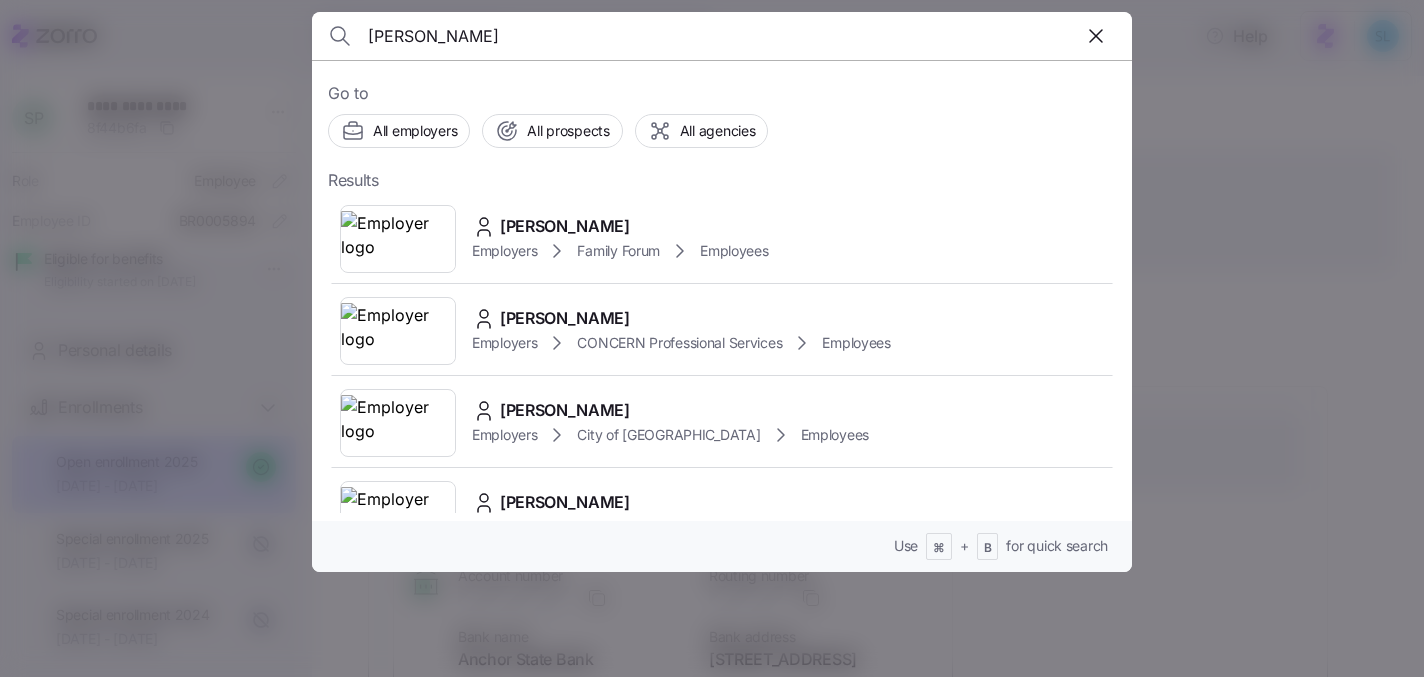type on "trista" 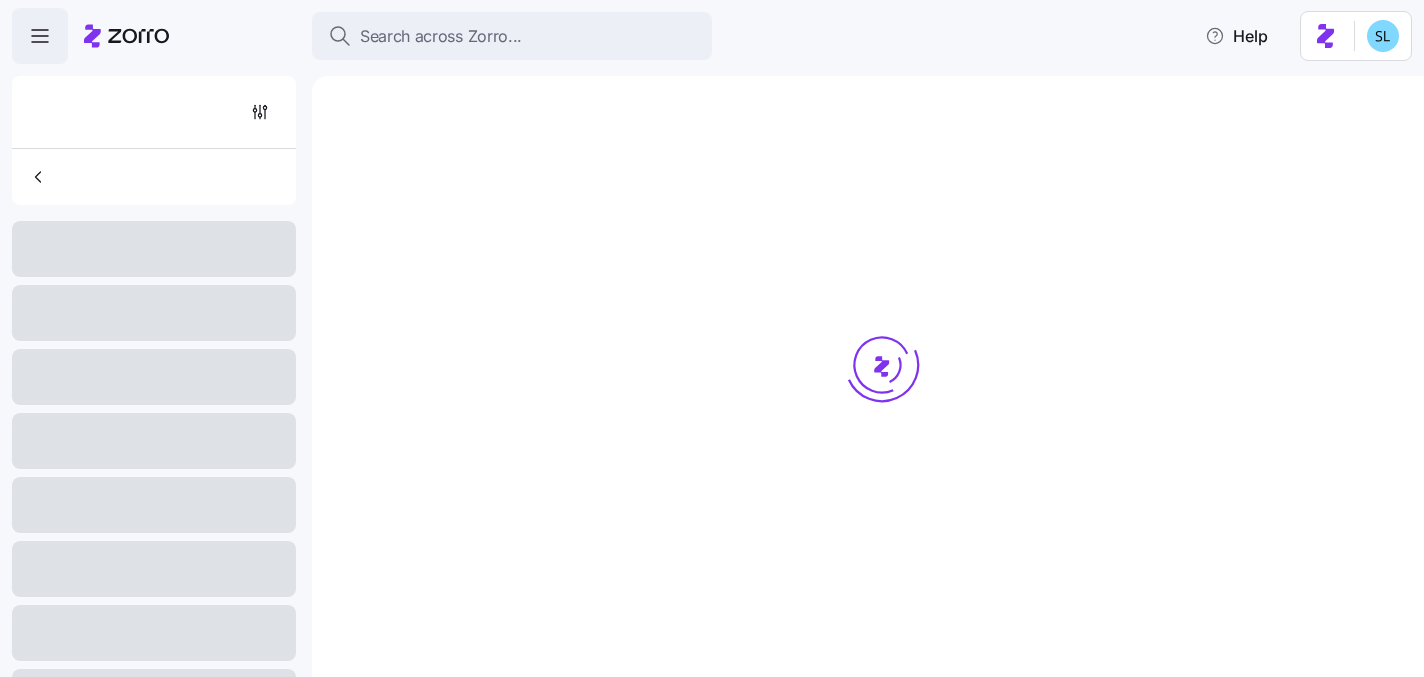 scroll, scrollTop: 0, scrollLeft: 0, axis: both 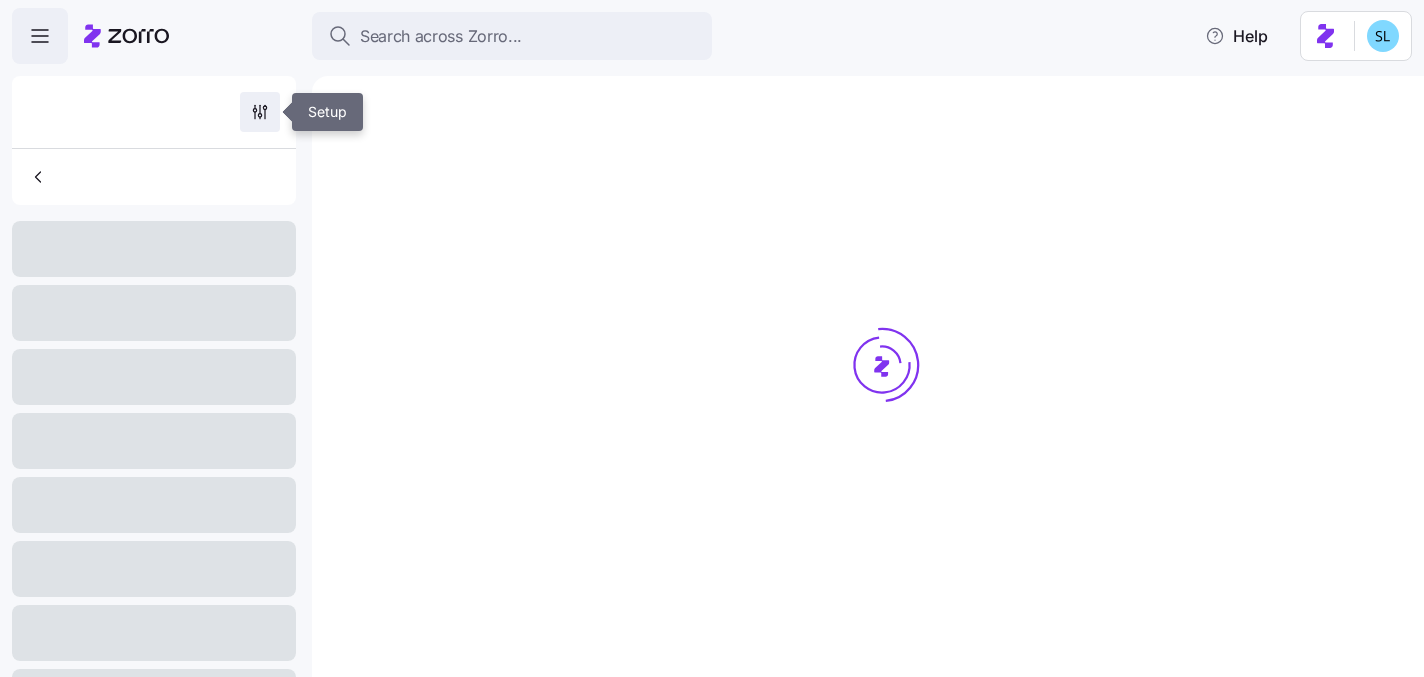 click at bounding box center (260, 112) 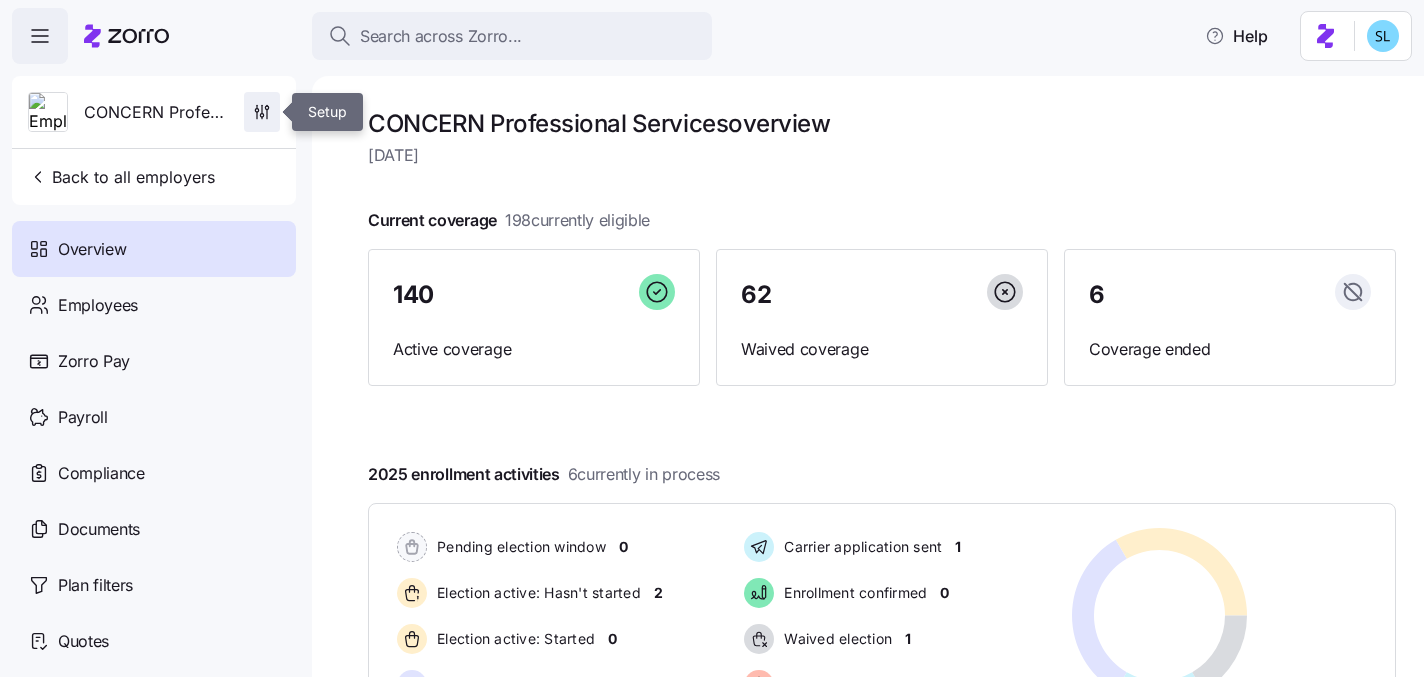 click 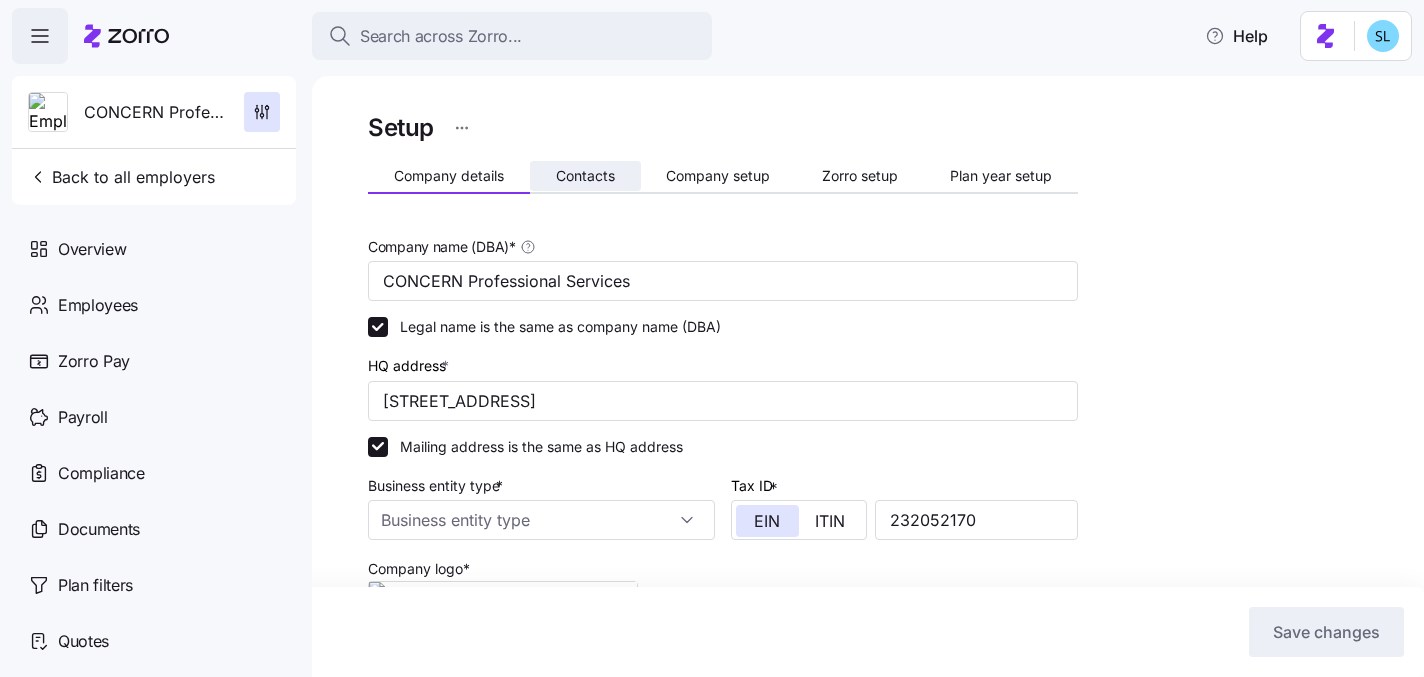 click on "Contacts" at bounding box center (585, 176) 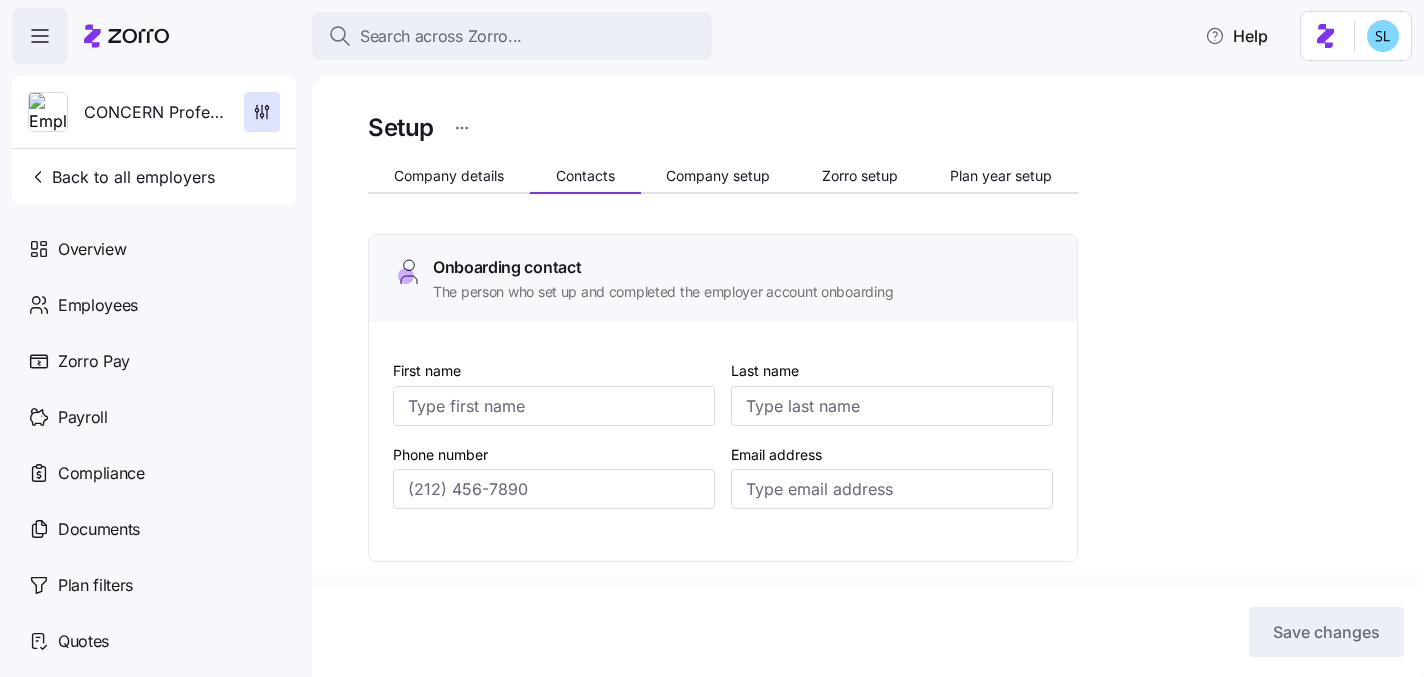 type on "Gordon" 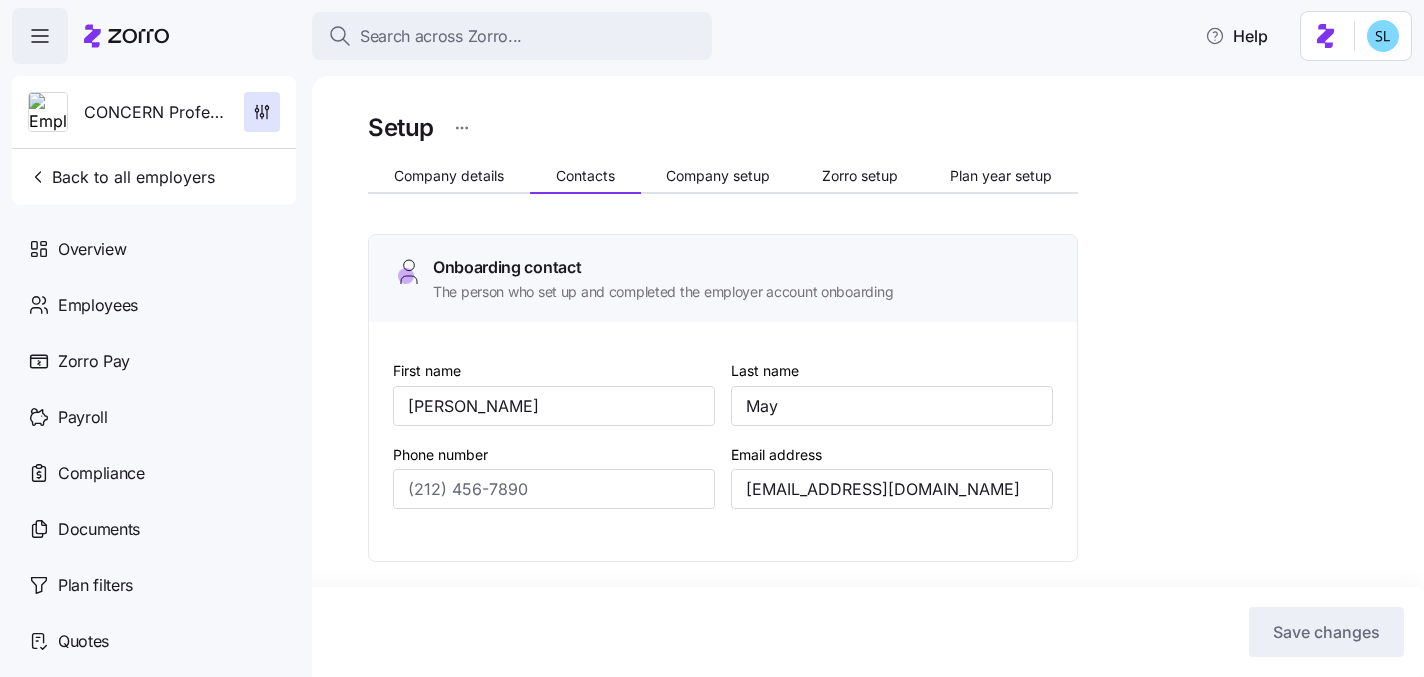 type on "(484) 578-9600" 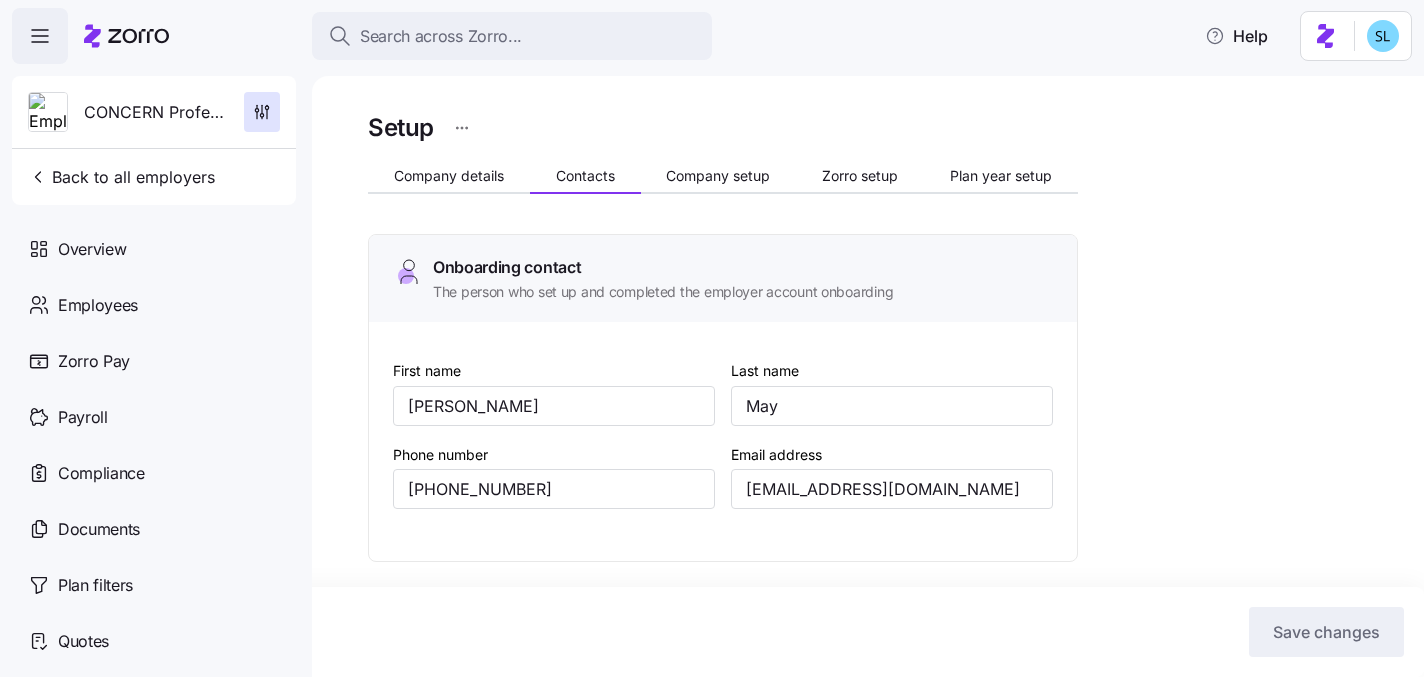 click on "Setup Company details Contacts Company setup Zorro setup Plan year setup Onboarding contact   The person who set up and completed the employer account onboarding First name Gordon Last name May Phone number (484) 578-9600 Email address gmay@concern4kids.org Legal contact   * The person who signed the service agreement First name  * Gordon Last name  * May Phone number* (484) 578-9600 Email address  * gmay@concern4kids.org HR contacts   * Manage benefits, inform employees of changes, and assist with understanding benefits HR contact   1 First name  * Melissa Last name  * Newton Phone number* (484) 578-9600 Email address  * mnewton@concern4kids.org HR contact   2 First name Sharon Last name Sweigert Phone number (484) 578-9600 Email address ssweigert@concern4kids.org Finance contacts   * Receive monthly billing invoices, premium draw alerts, and other financial reports Finance contact   1 First name  * Shannon Last name  * Coscia Phone number* (484) 578-9600 Email address  * ap-billing@concern4kids.org" at bounding box center [723, 1096] 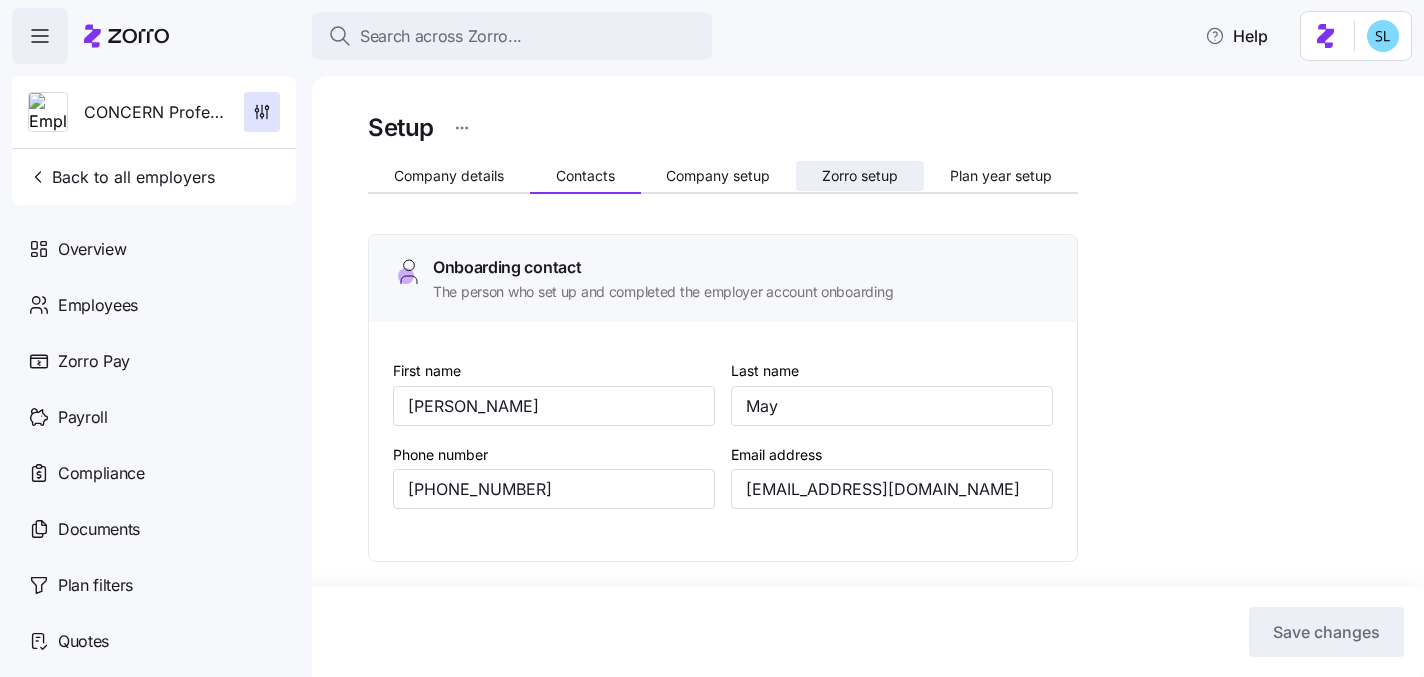 click on "Zorro setup" at bounding box center (860, 176) 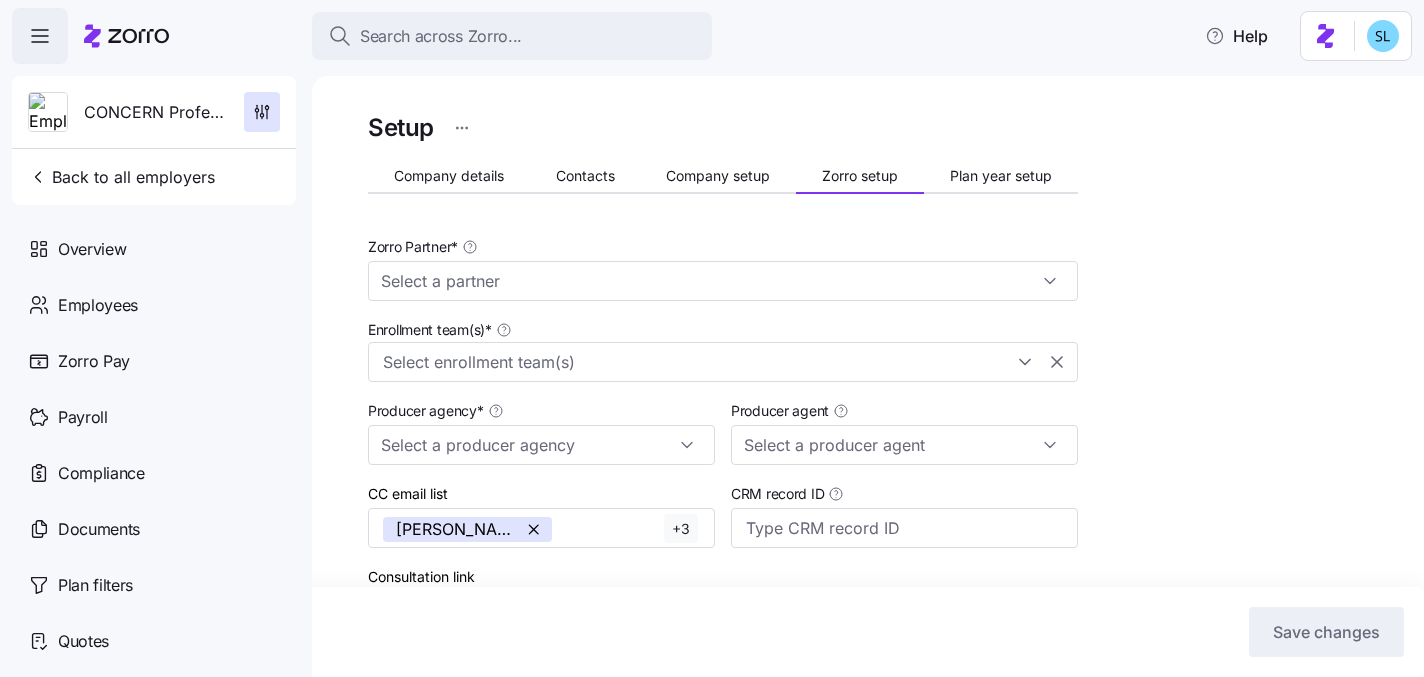 type on "AJG" 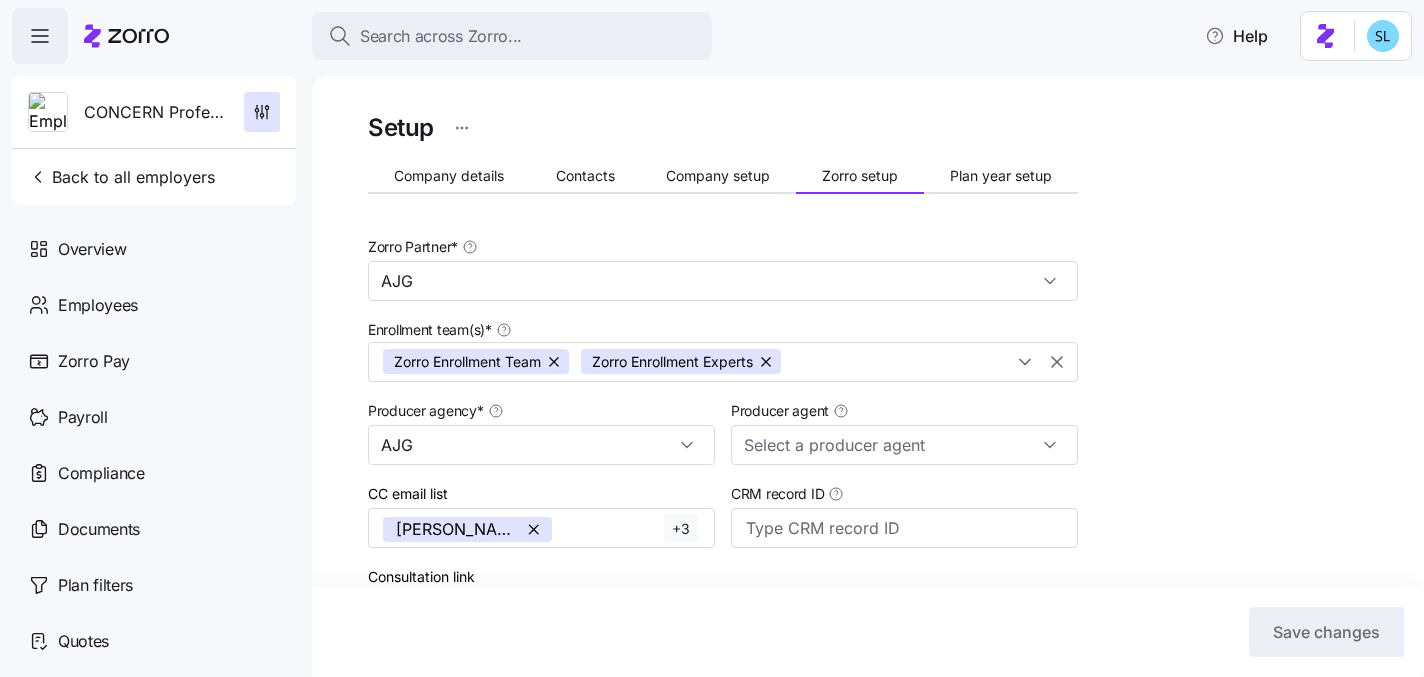 type on "Cassandra Ragucci (cassandra_ragucci@ajg.com)" 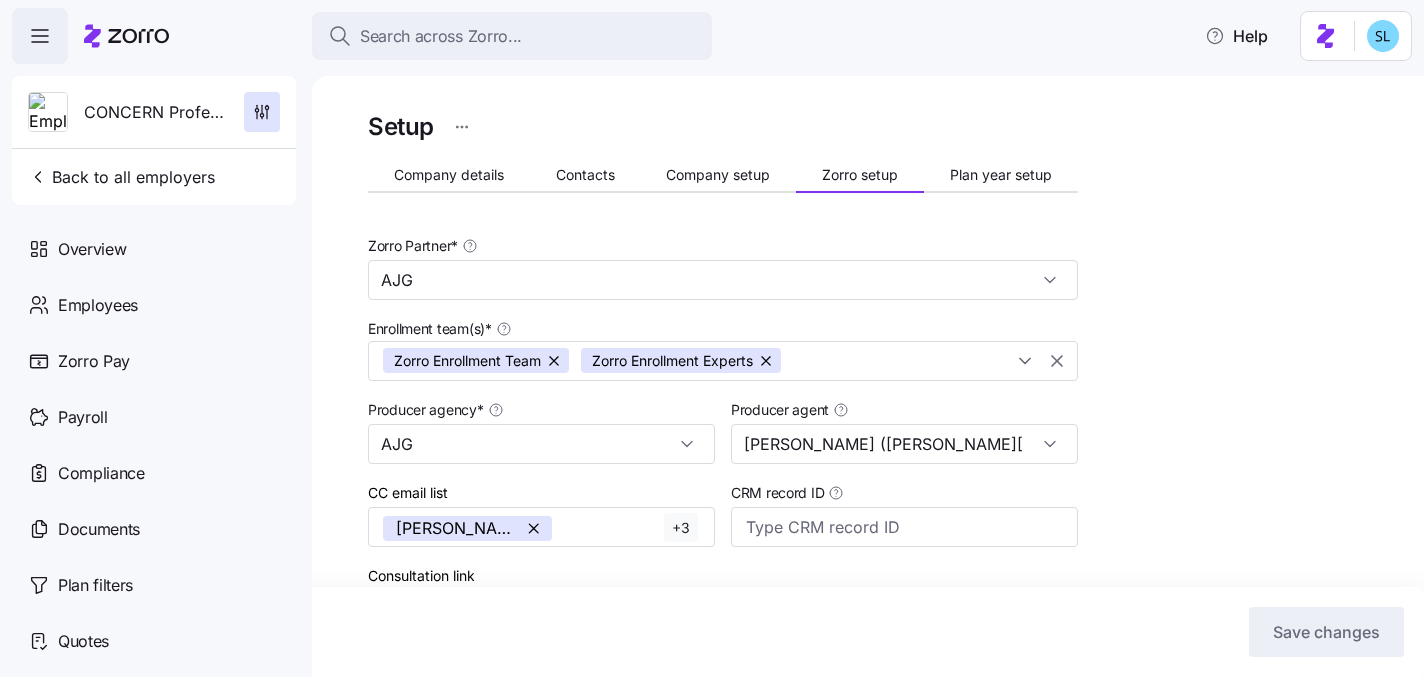 scroll, scrollTop: 0, scrollLeft: 0, axis: both 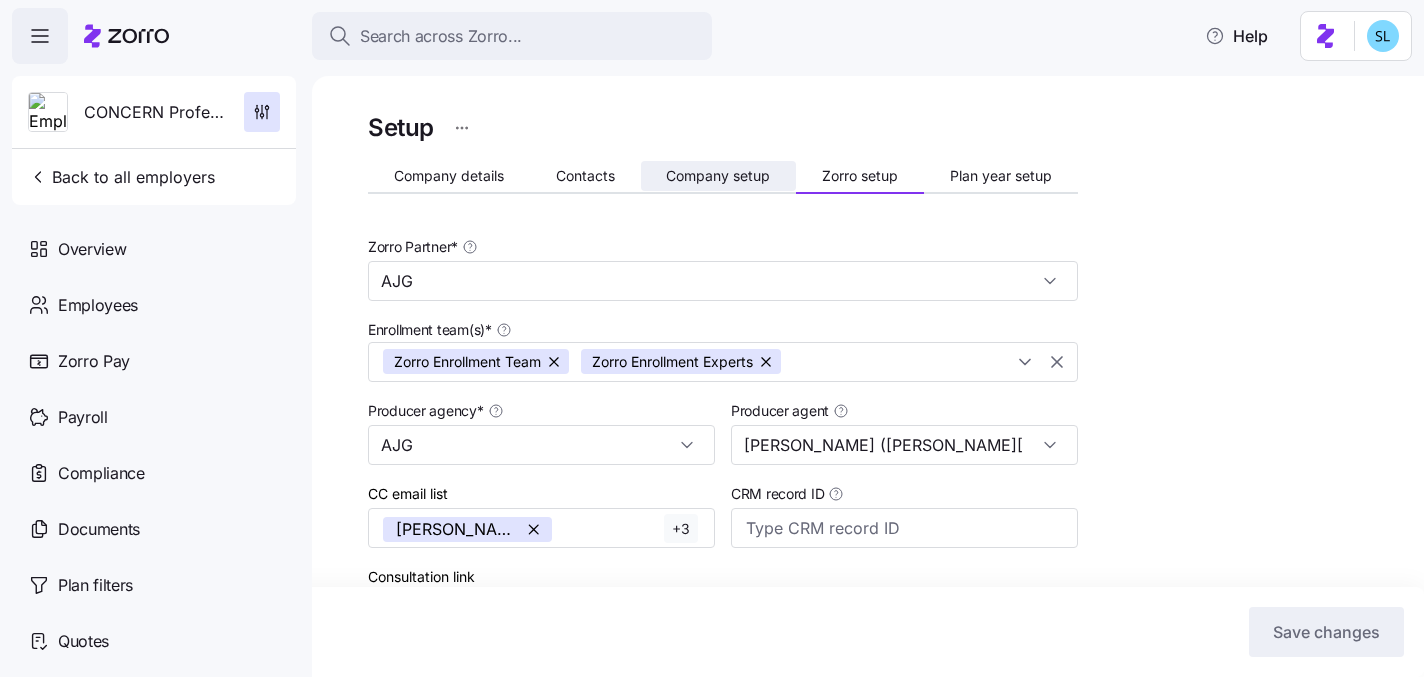 click on "Company setup" at bounding box center [719, 176] 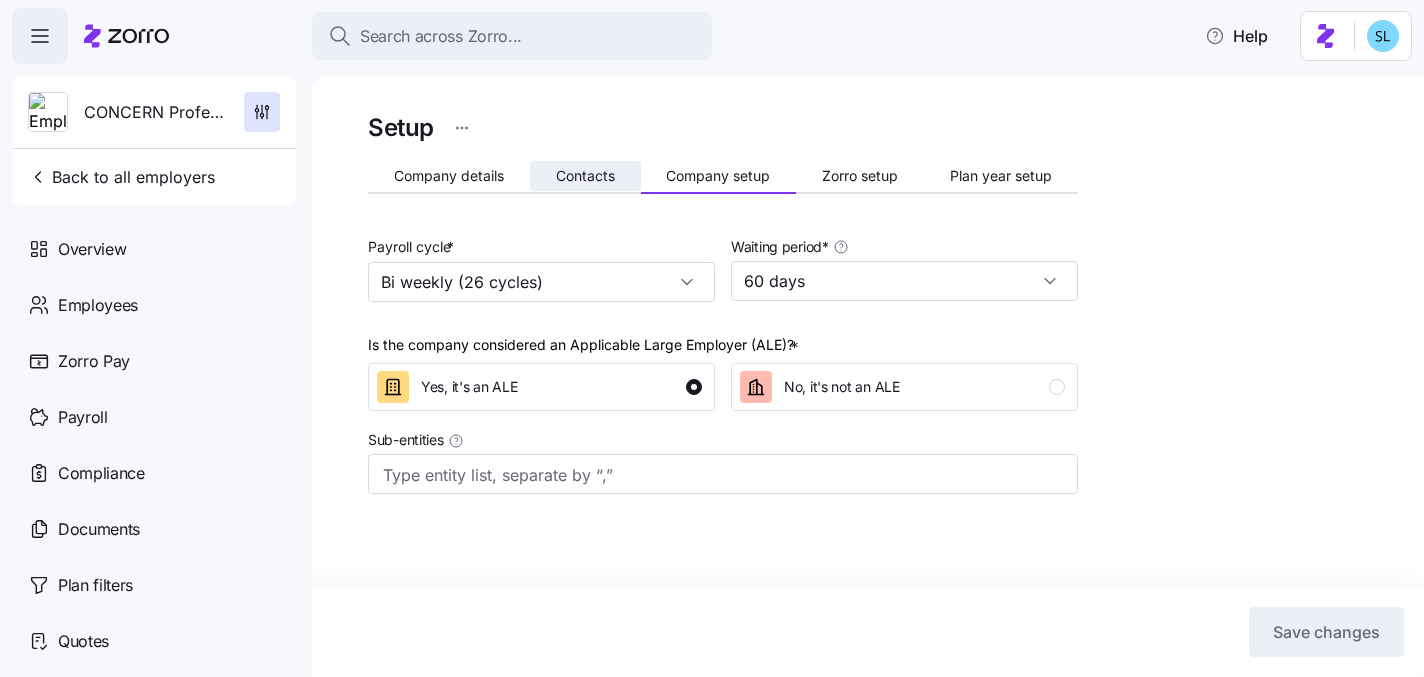 click on "Contacts" at bounding box center [585, 176] 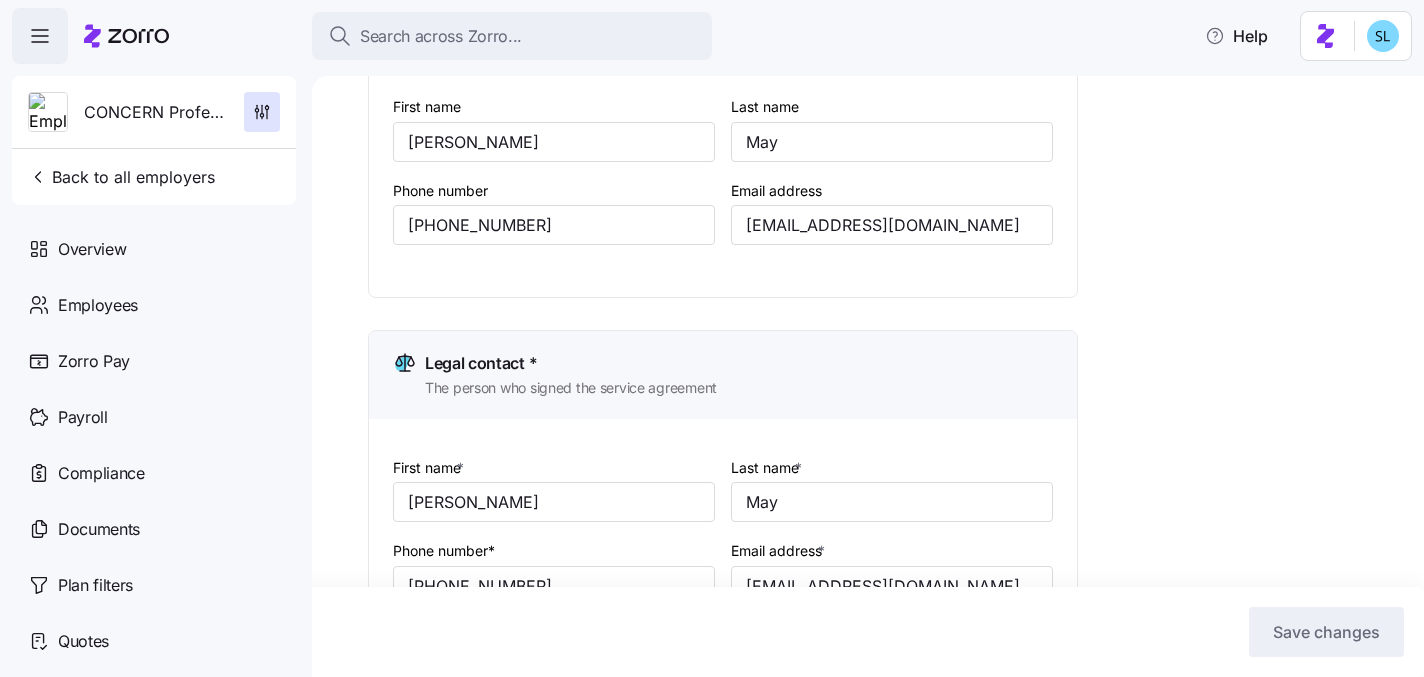 scroll, scrollTop: 0, scrollLeft: 0, axis: both 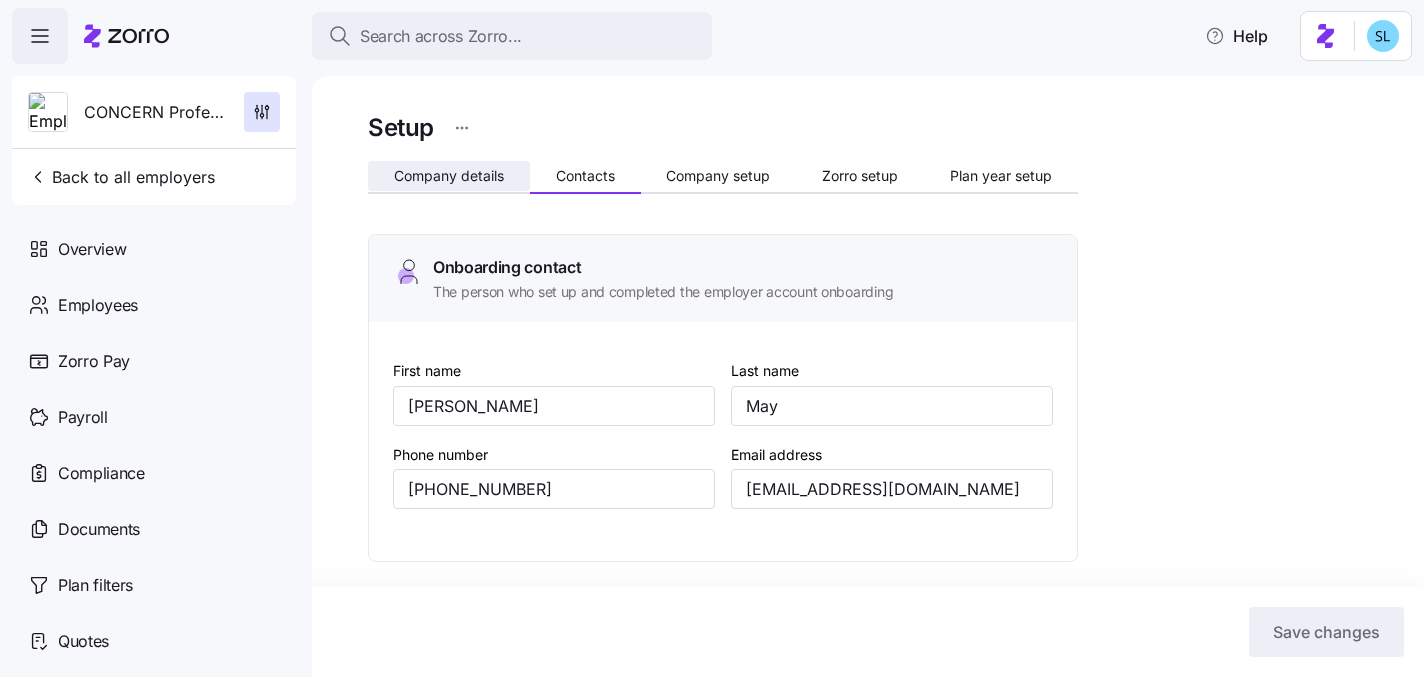 click on "Company details" at bounding box center [449, 176] 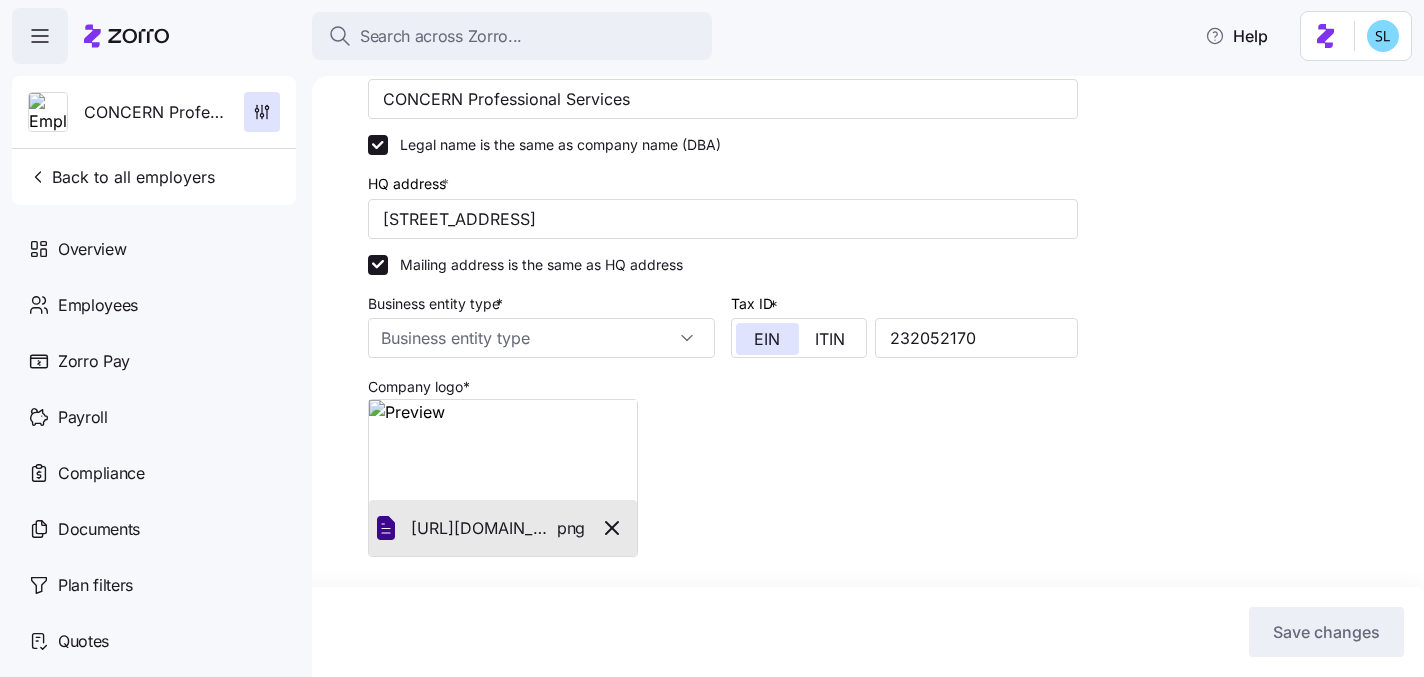scroll, scrollTop: 0, scrollLeft: 0, axis: both 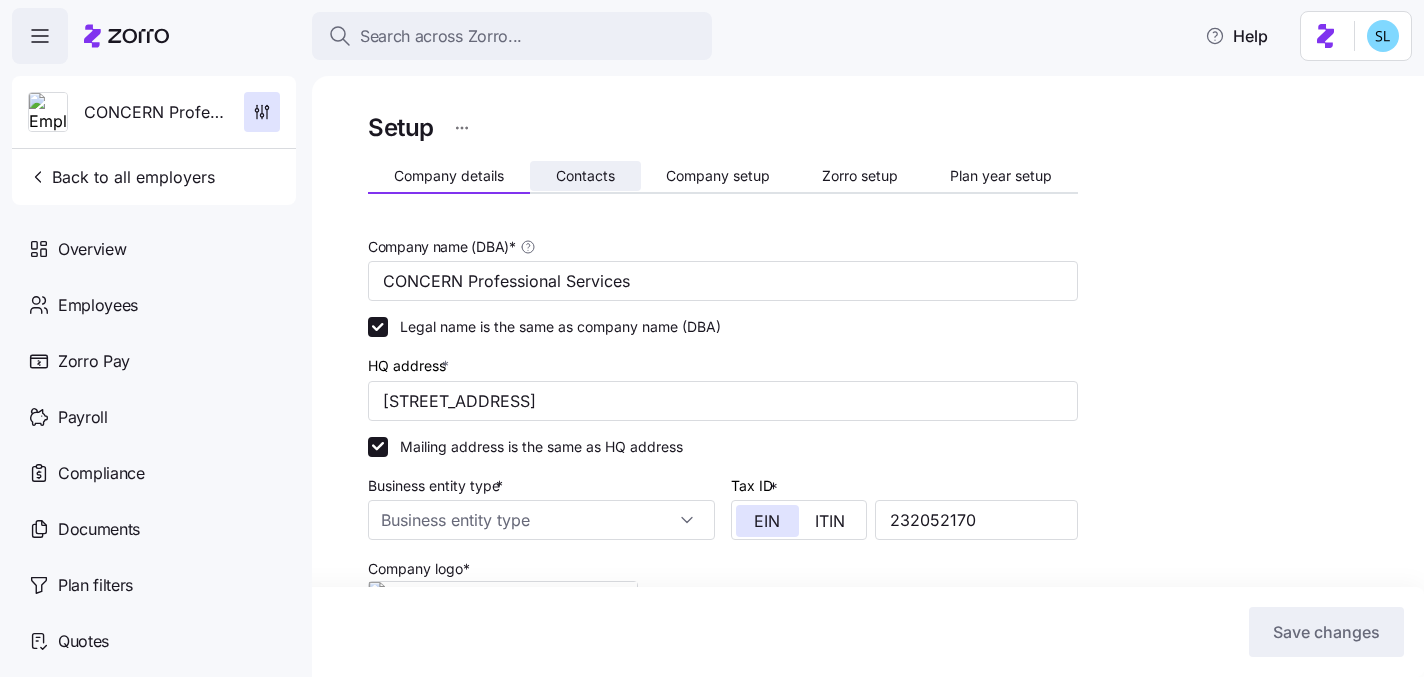 click on "Contacts" at bounding box center [585, 176] 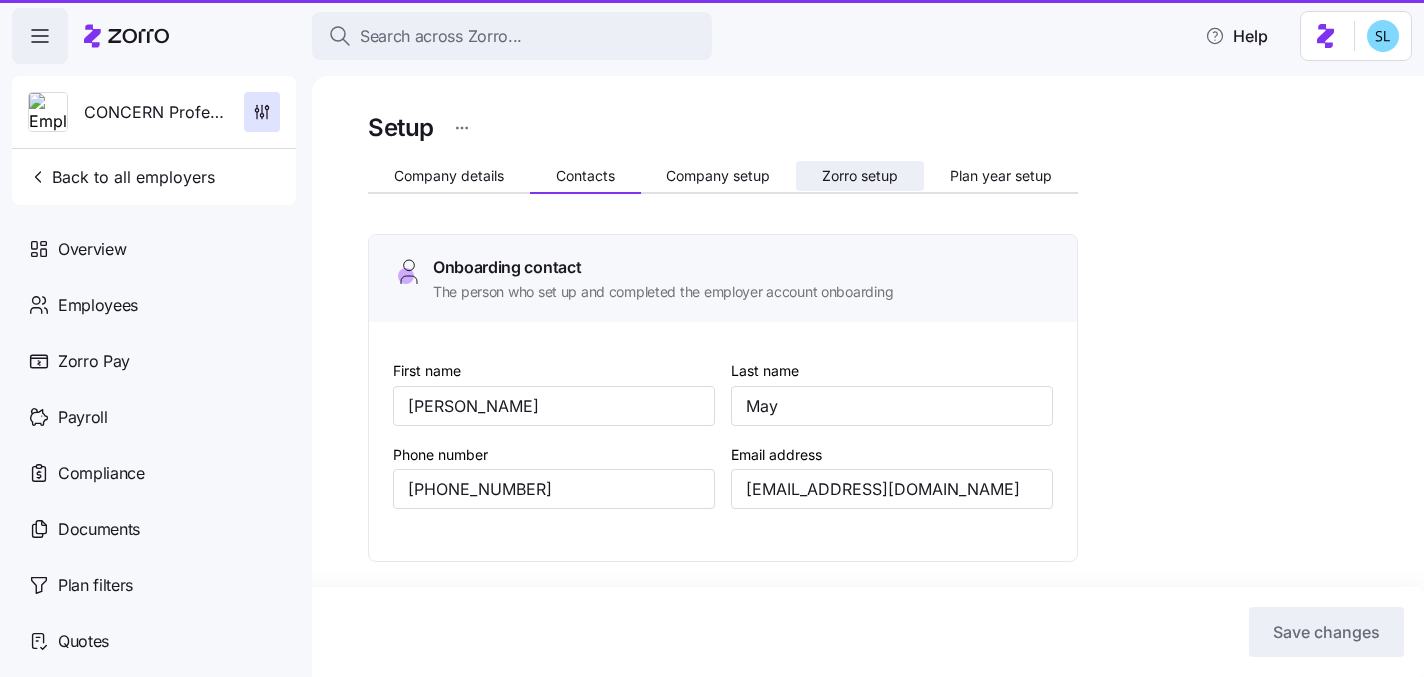 click on "Zorro setup" at bounding box center [860, 176] 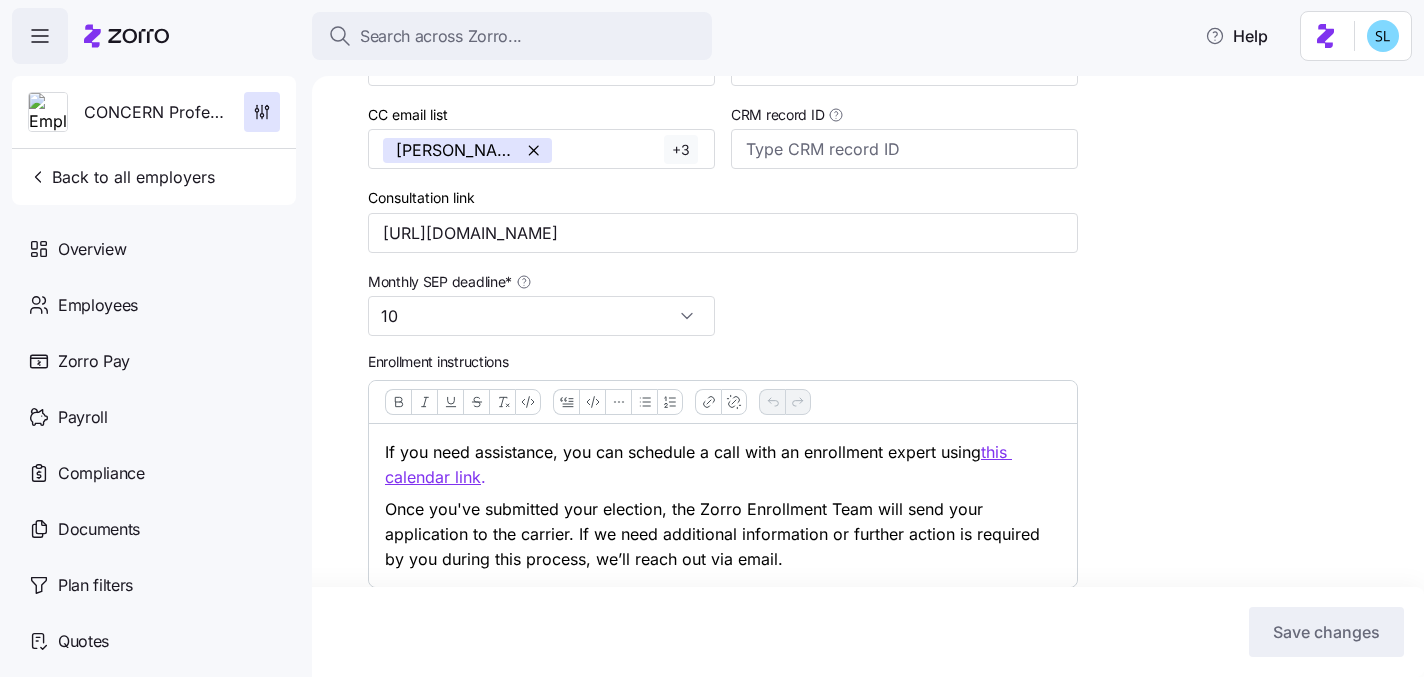scroll, scrollTop: 383, scrollLeft: 0, axis: vertical 